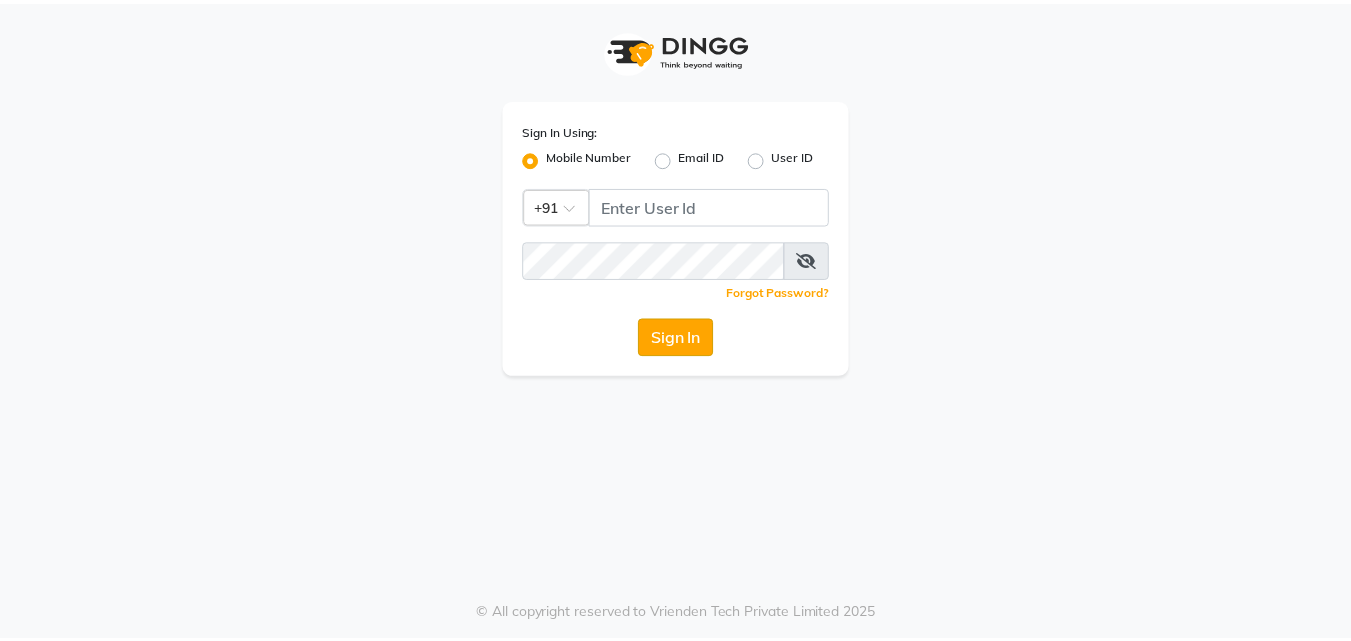 scroll, scrollTop: 0, scrollLeft: 0, axis: both 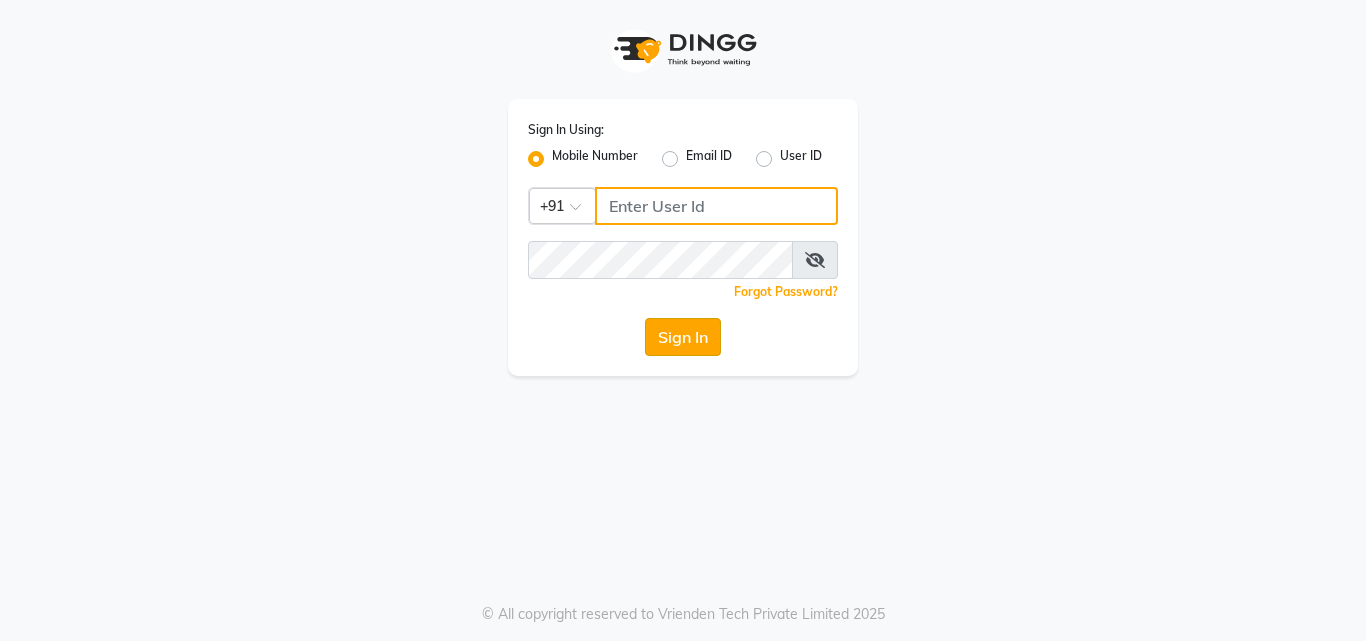 type on "8380014616" 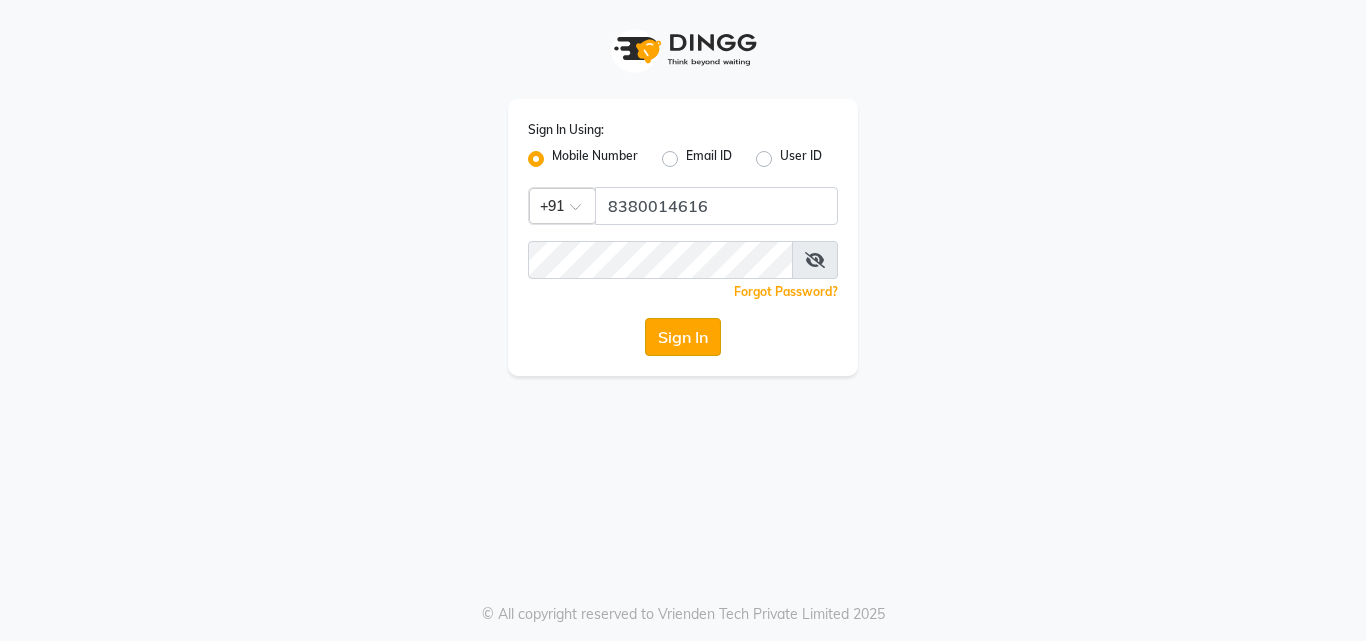 click on "Sign In" 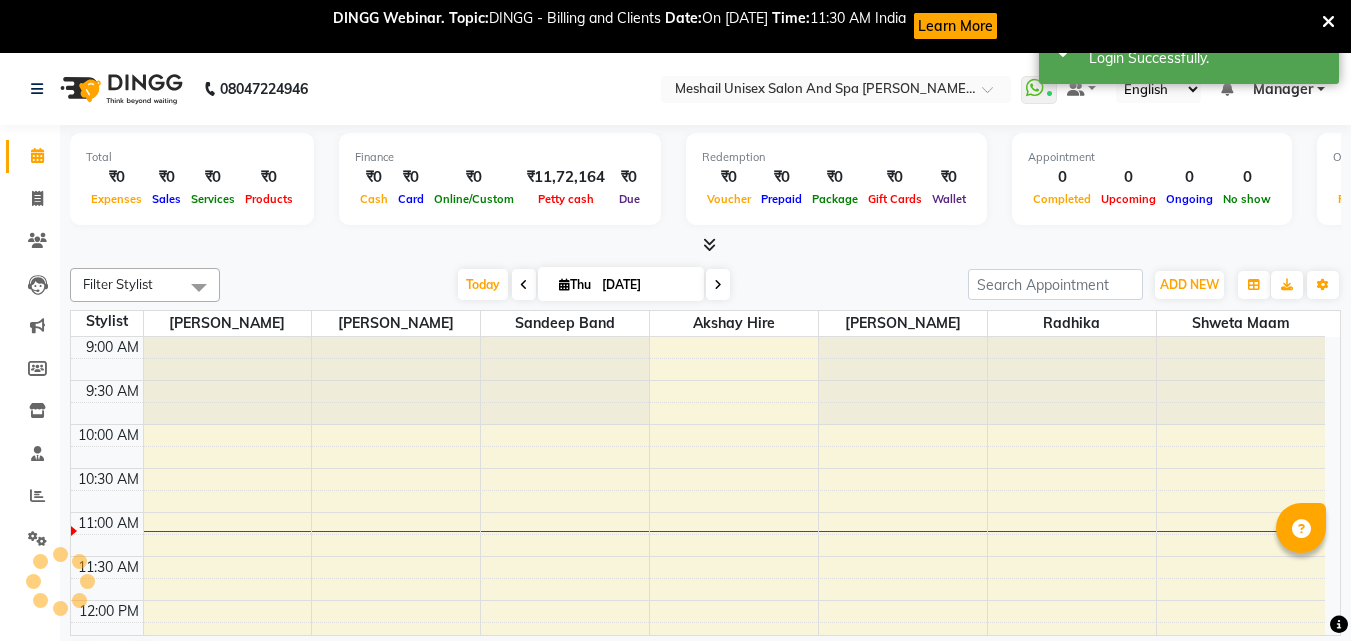 scroll, scrollTop: 0, scrollLeft: 0, axis: both 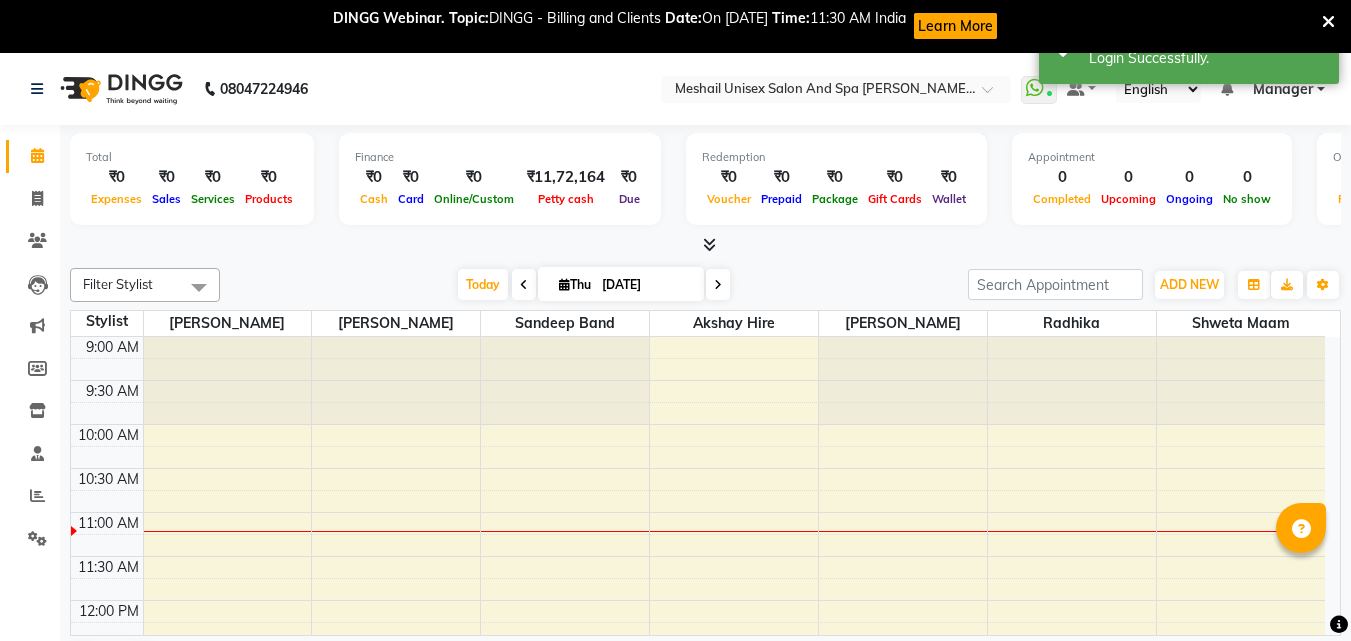 click on "9:00 AM 9:30 AM 10:00 AM 10:30 AM 11:00 AM 11:30 AM 12:00 PM 12:30 PM 1:00 PM 1:30 PM 2:00 PM 2:30 PM 3:00 PM 3:30 PM 4:00 PM 4:30 PM 5:00 PM 5:30 PM 6:00 PM 6:30 PM 7:00 PM 7:30 PM 8:00 PM 8:30 PM 9:00 PM 9:30 PM" at bounding box center [698, 908] 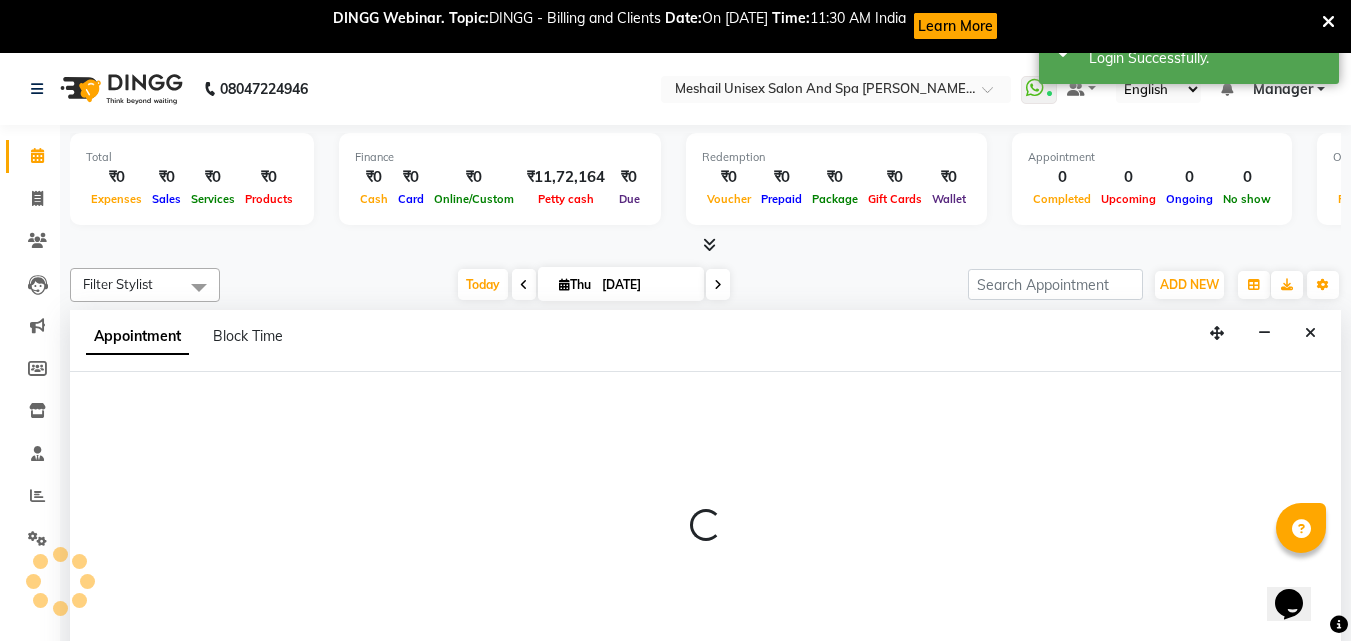 scroll, scrollTop: 0, scrollLeft: 0, axis: both 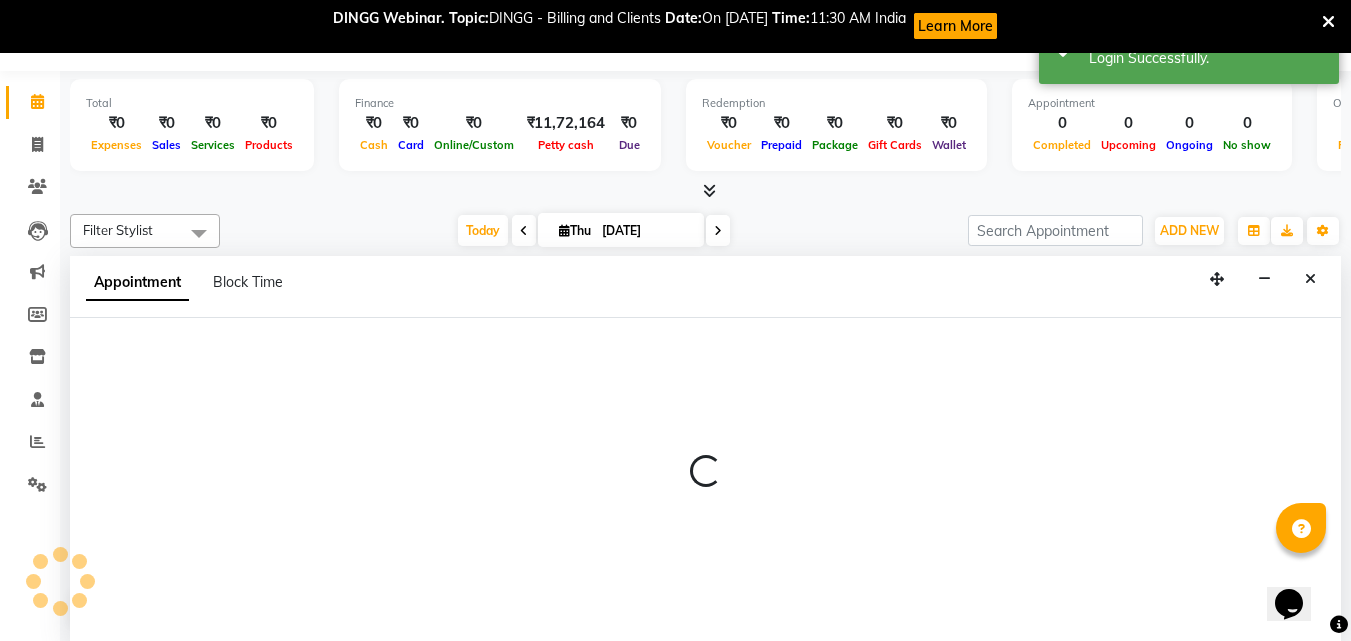 select on "52969" 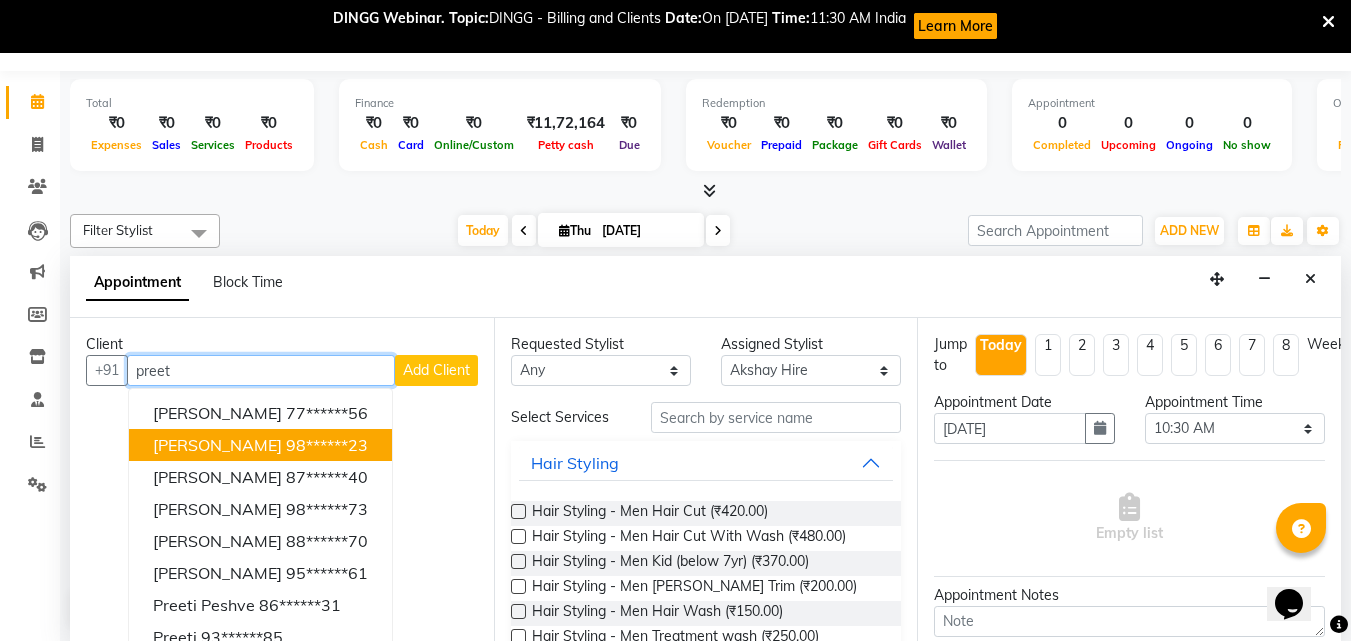 click on "98******23" at bounding box center (327, 445) 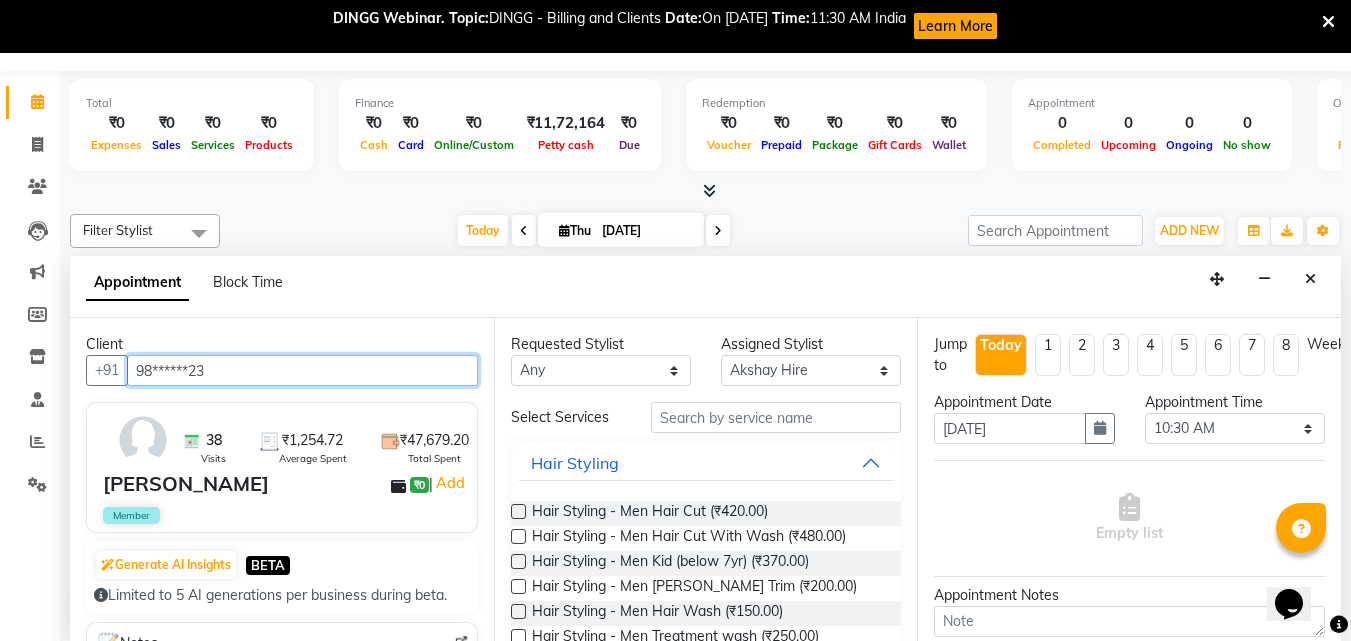 type on "98******23" 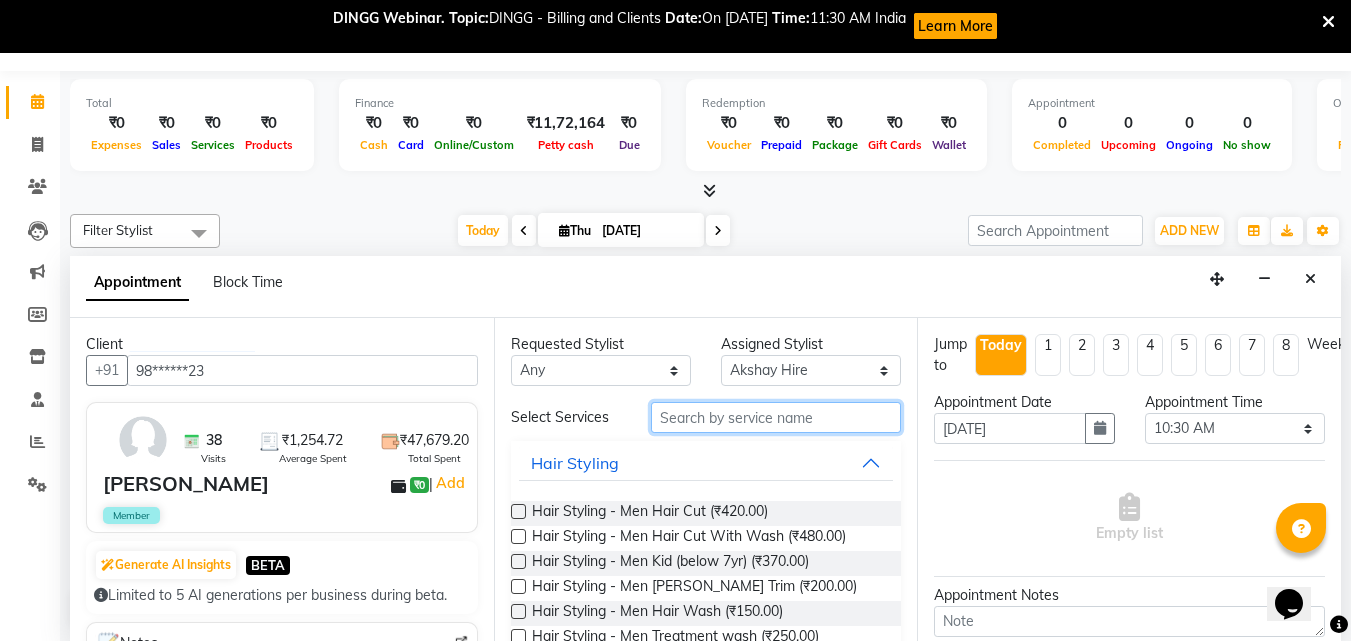 click at bounding box center (776, 417) 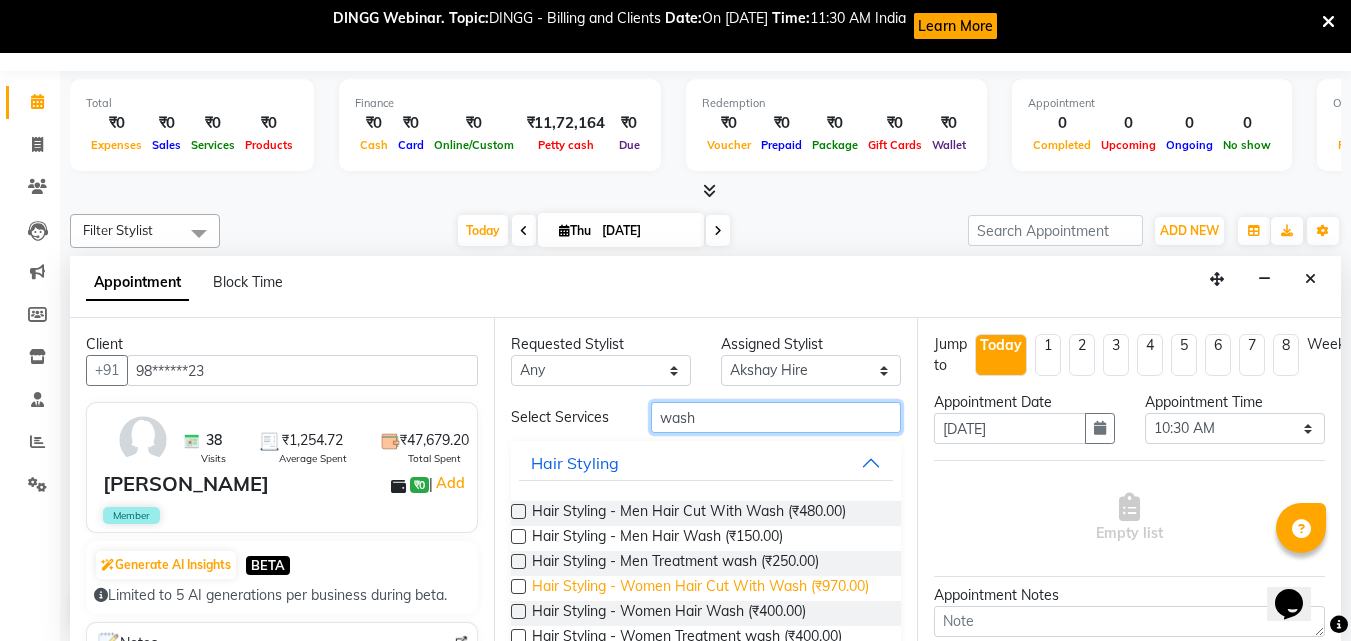 scroll, scrollTop: 59, scrollLeft: 0, axis: vertical 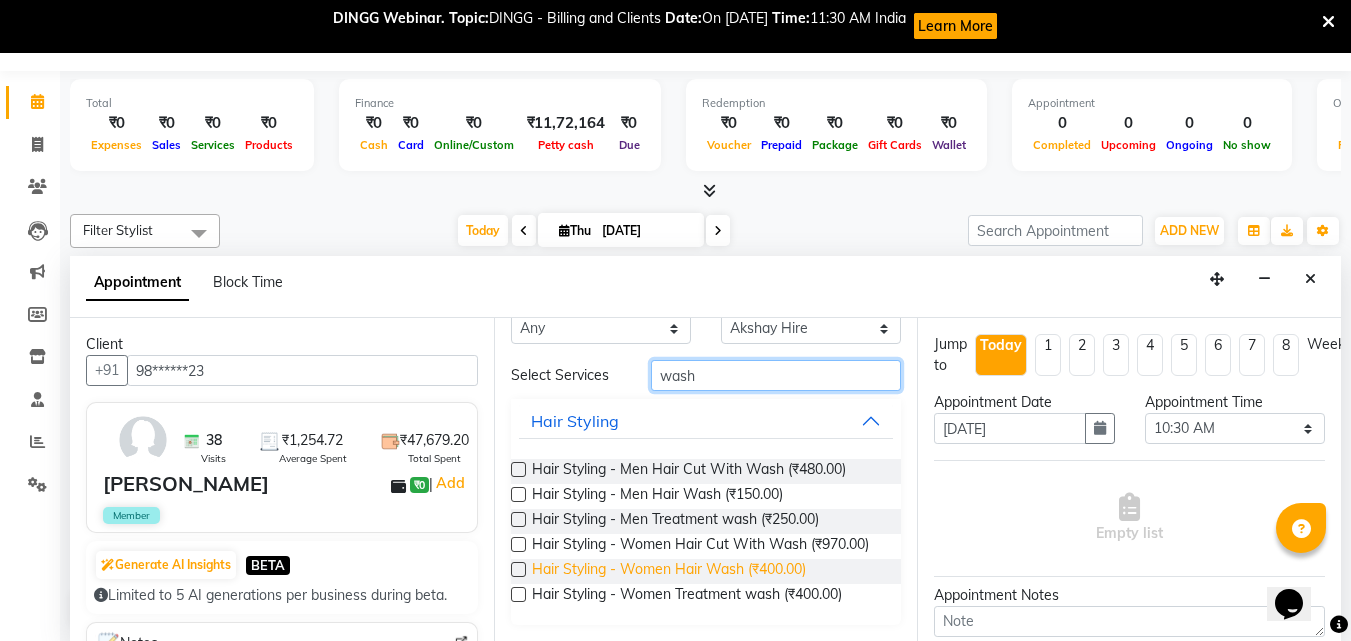 type on "wash" 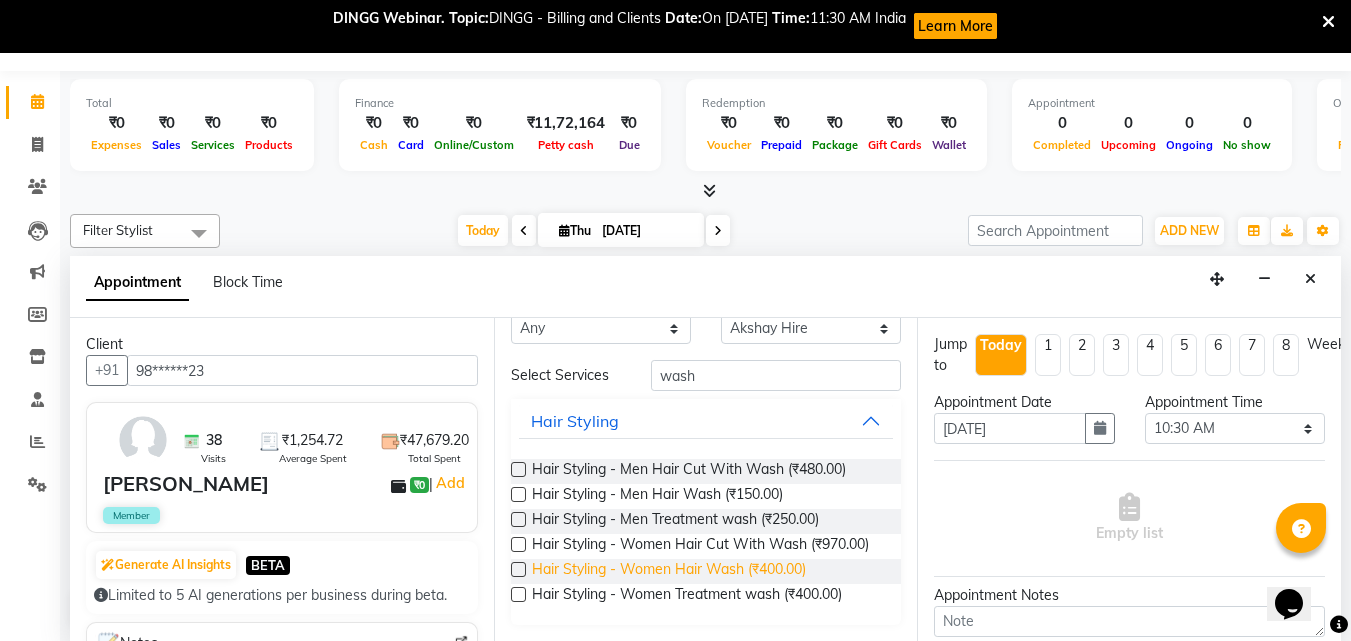 click on "Hair Styling - Women Hair Wash (₹400.00)" at bounding box center (669, 571) 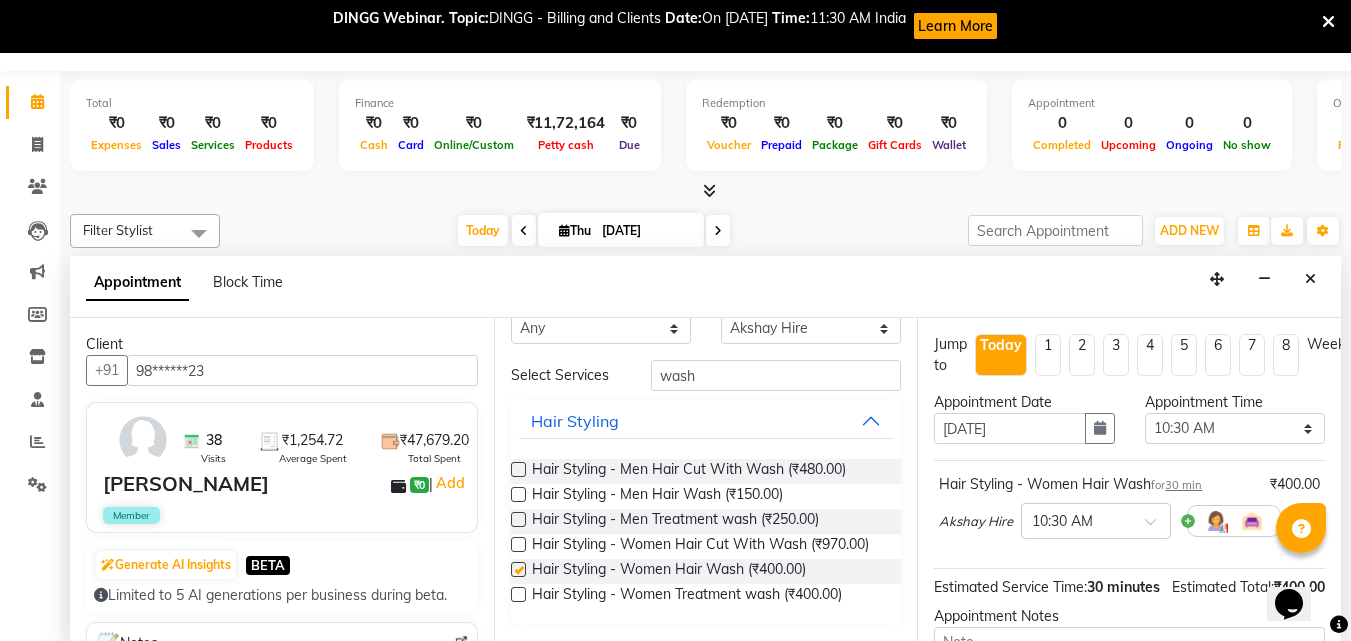 checkbox on "false" 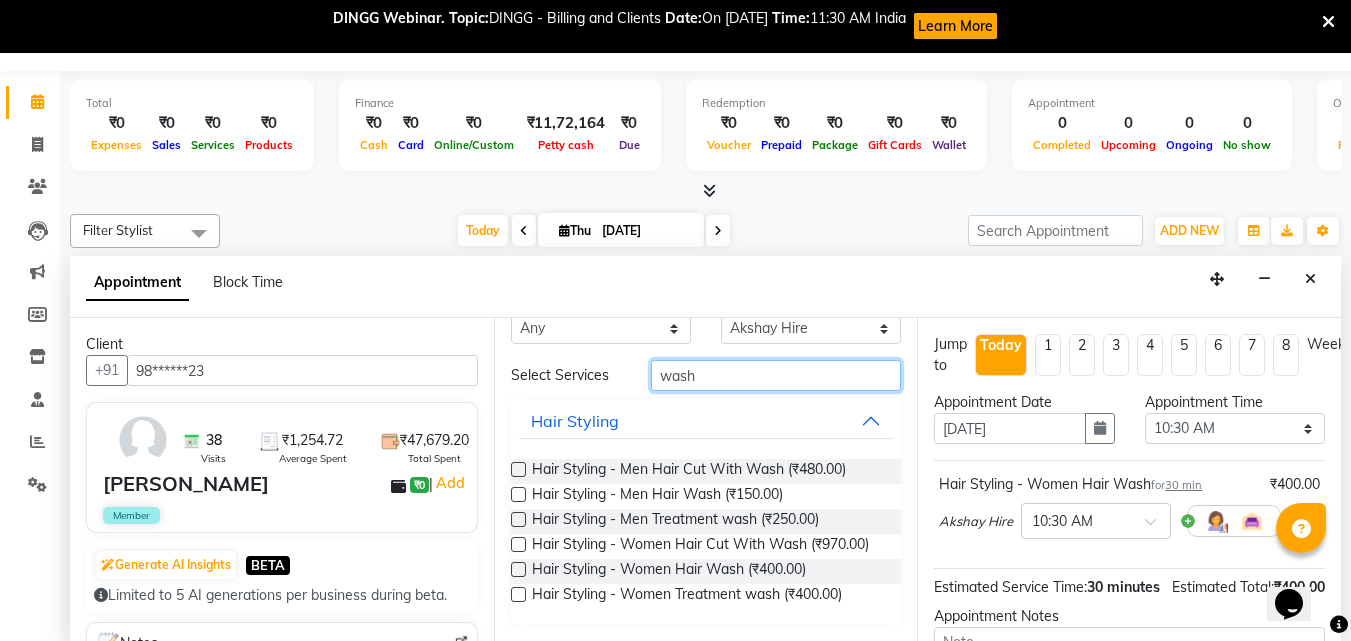 click on "wash" at bounding box center [776, 375] 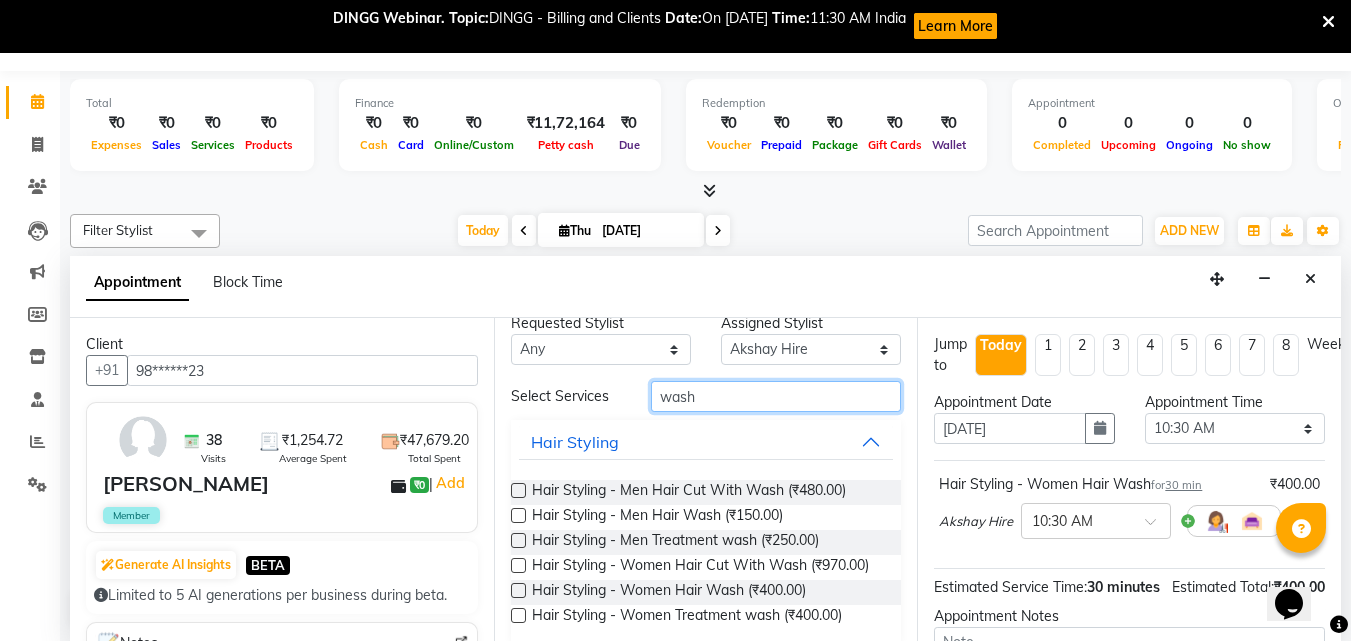 scroll, scrollTop: 0, scrollLeft: 0, axis: both 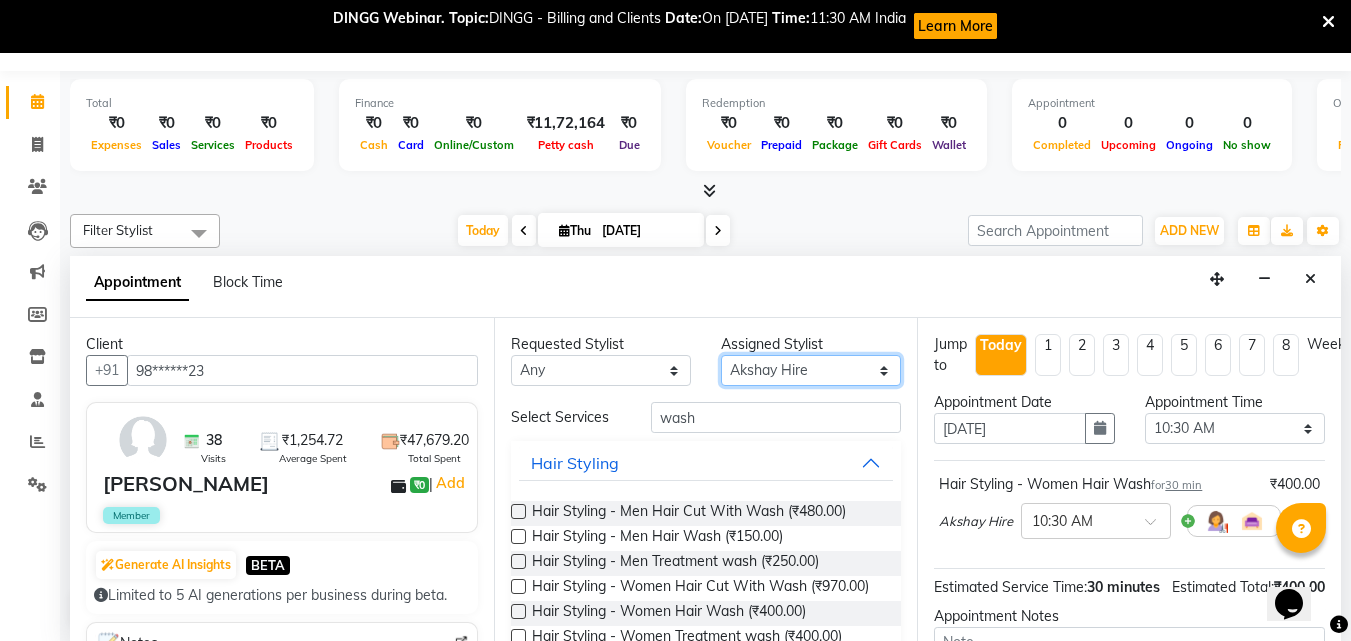 click on "Select Akshay Hire [PERSON_NAME] Band [PERSON_NAME] Shweta maam [PERSON_NAME] [PERSON_NAME]" at bounding box center (811, 370) 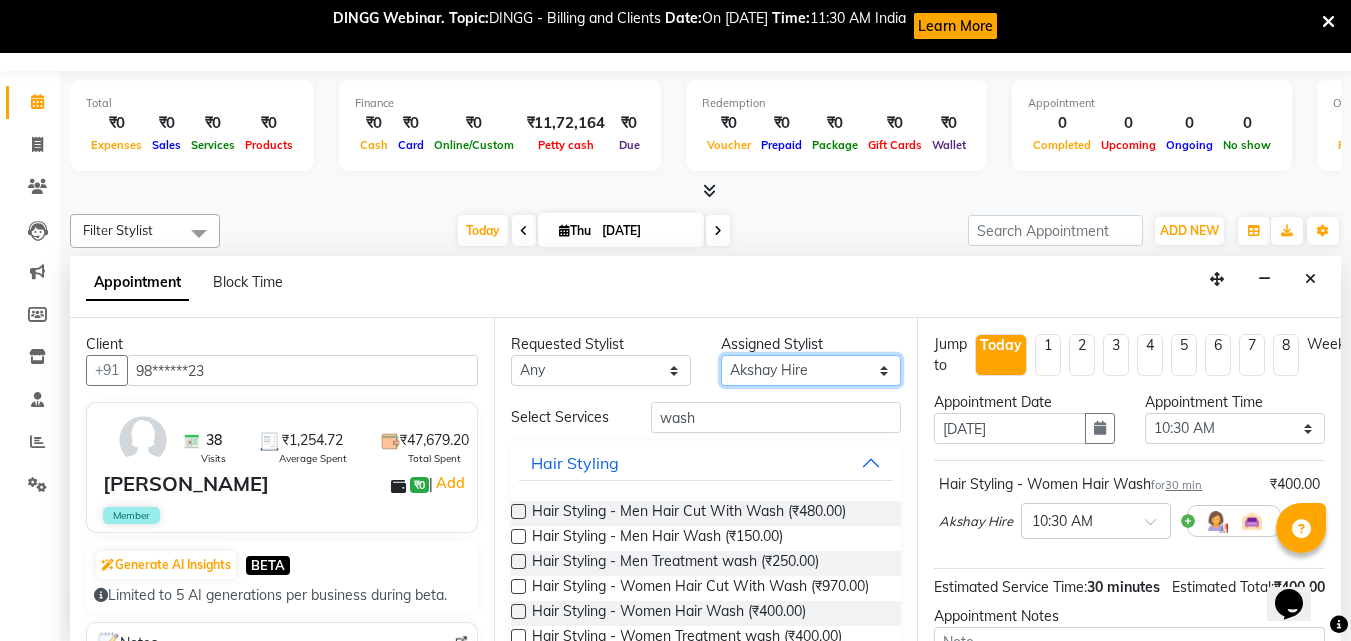 select on "52970" 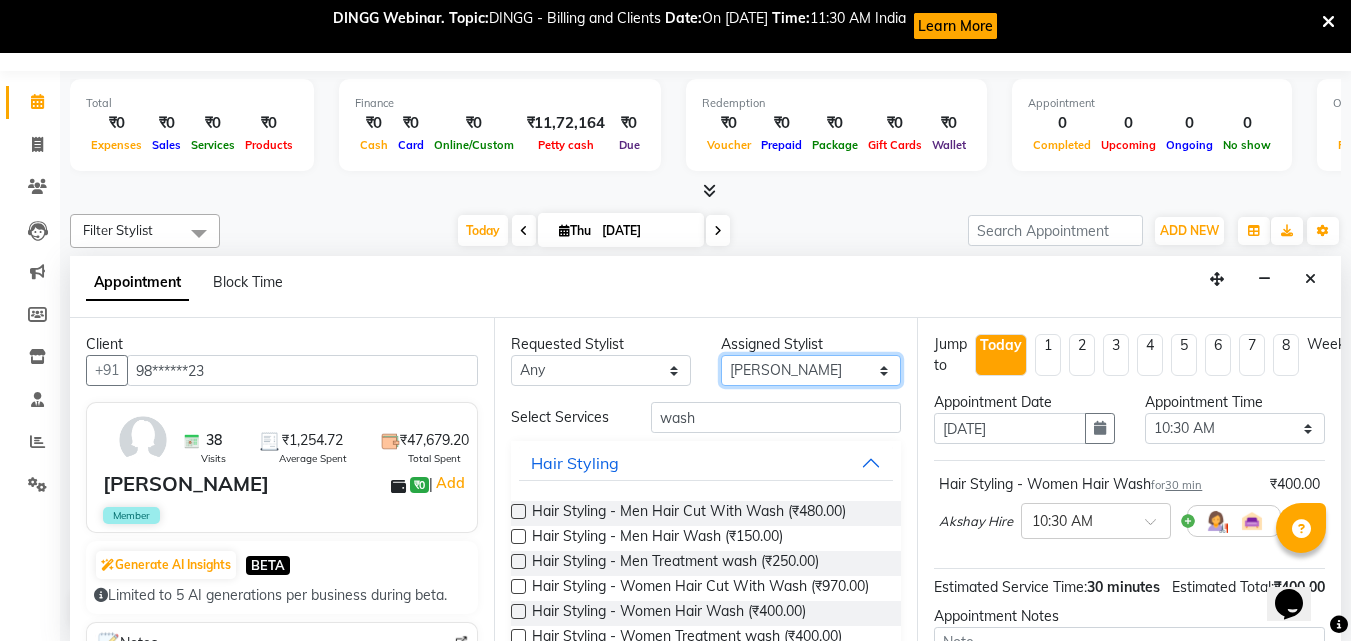 click on "Select Akshay Hire [PERSON_NAME] Band [PERSON_NAME] Shweta maam [PERSON_NAME] [PERSON_NAME]" at bounding box center [811, 370] 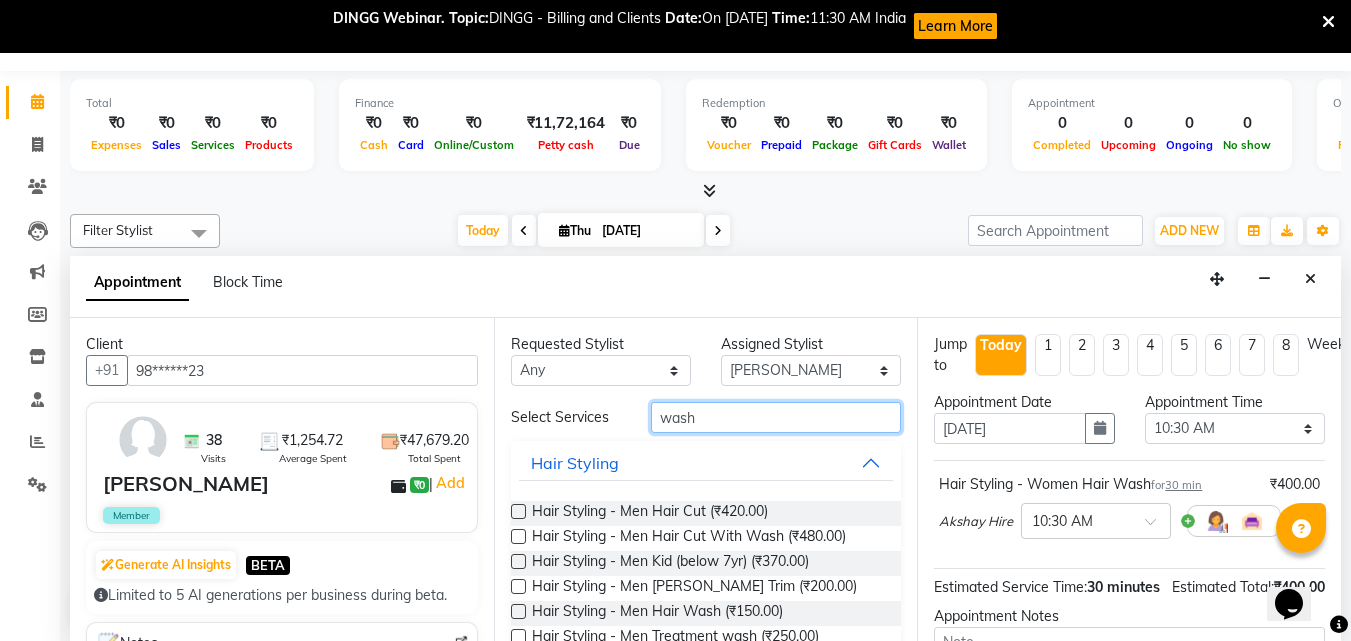 click on "wash" at bounding box center [776, 417] 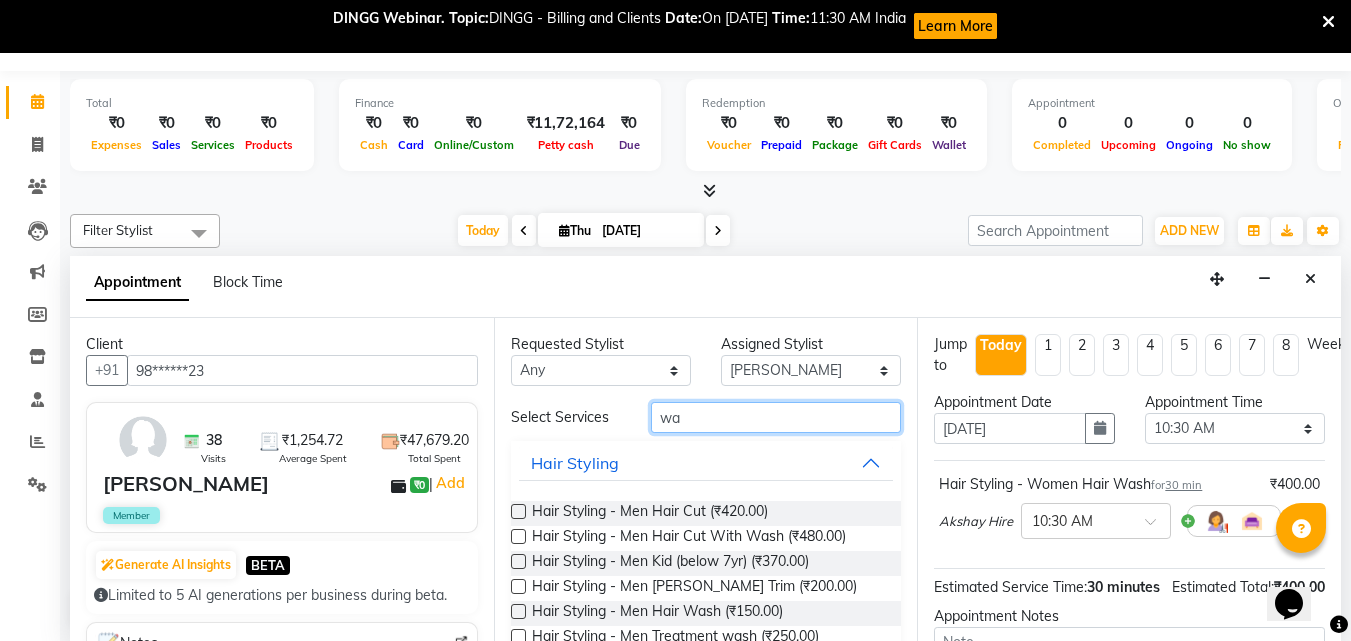 type on "w" 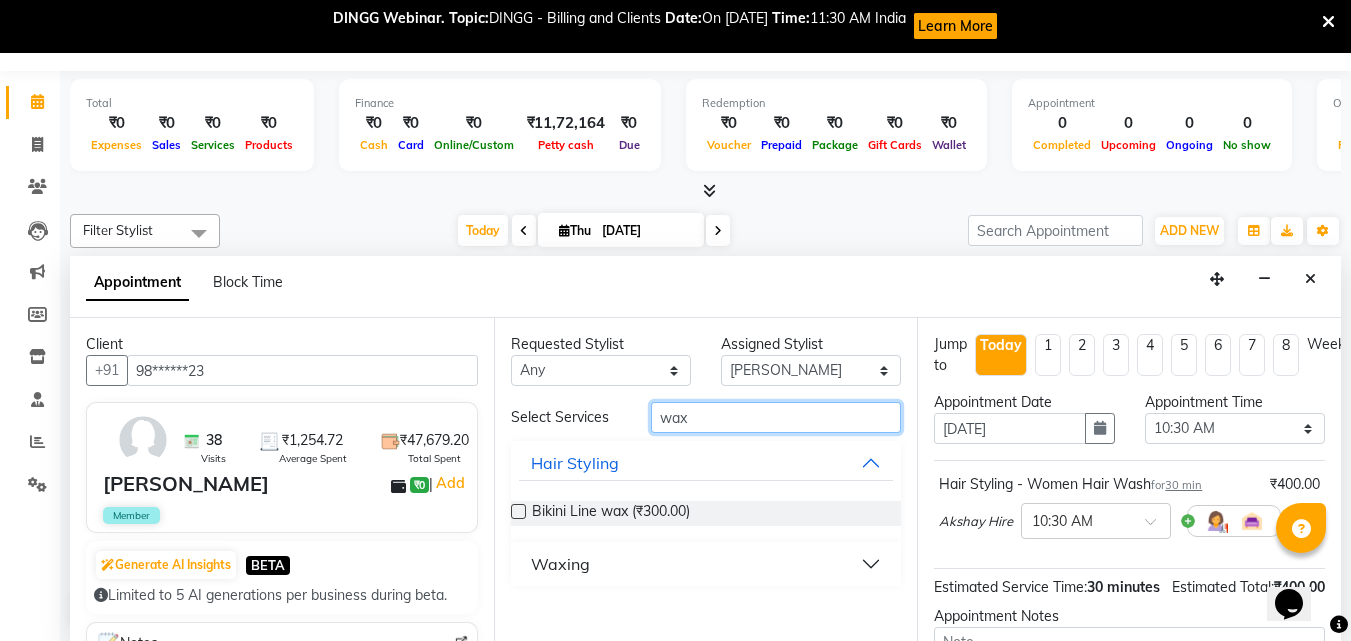 type on "wax" 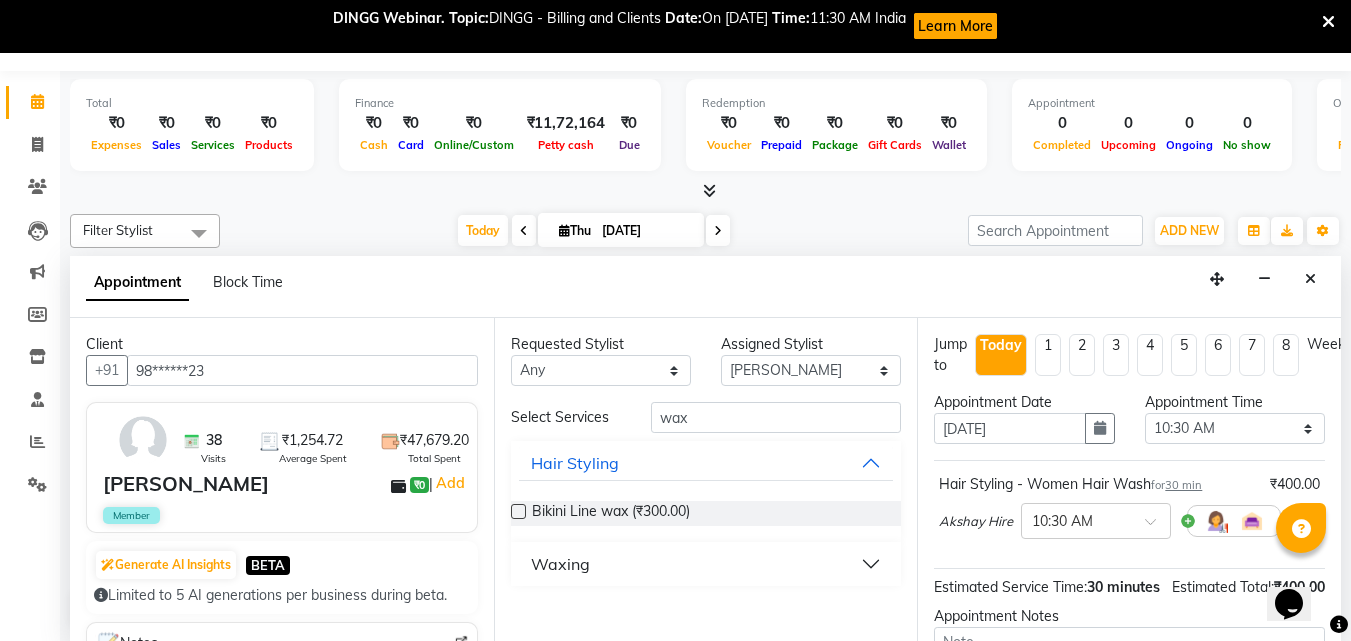 click on "Waxing" at bounding box center (706, 564) 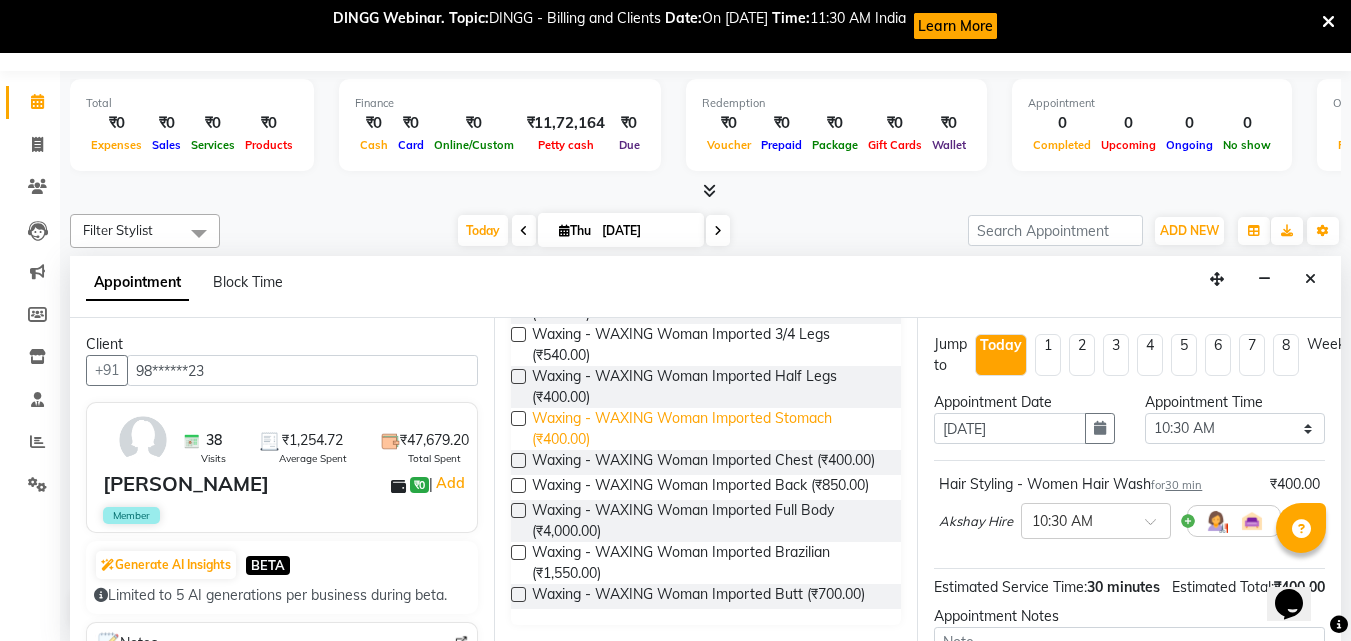 scroll, scrollTop: 2000, scrollLeft: 0, axis: vertical 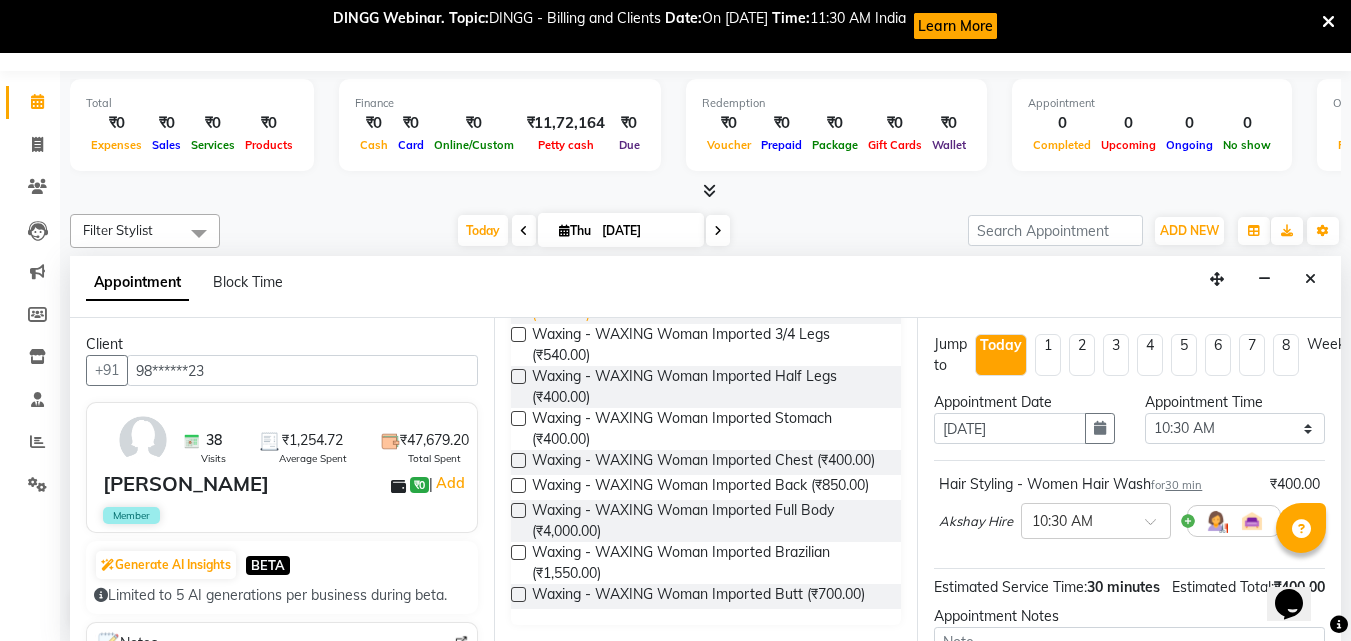 click on "Waxing - WAXING Woman Imported Full Legs (₹750.00)" at bounding box center [709, 303] 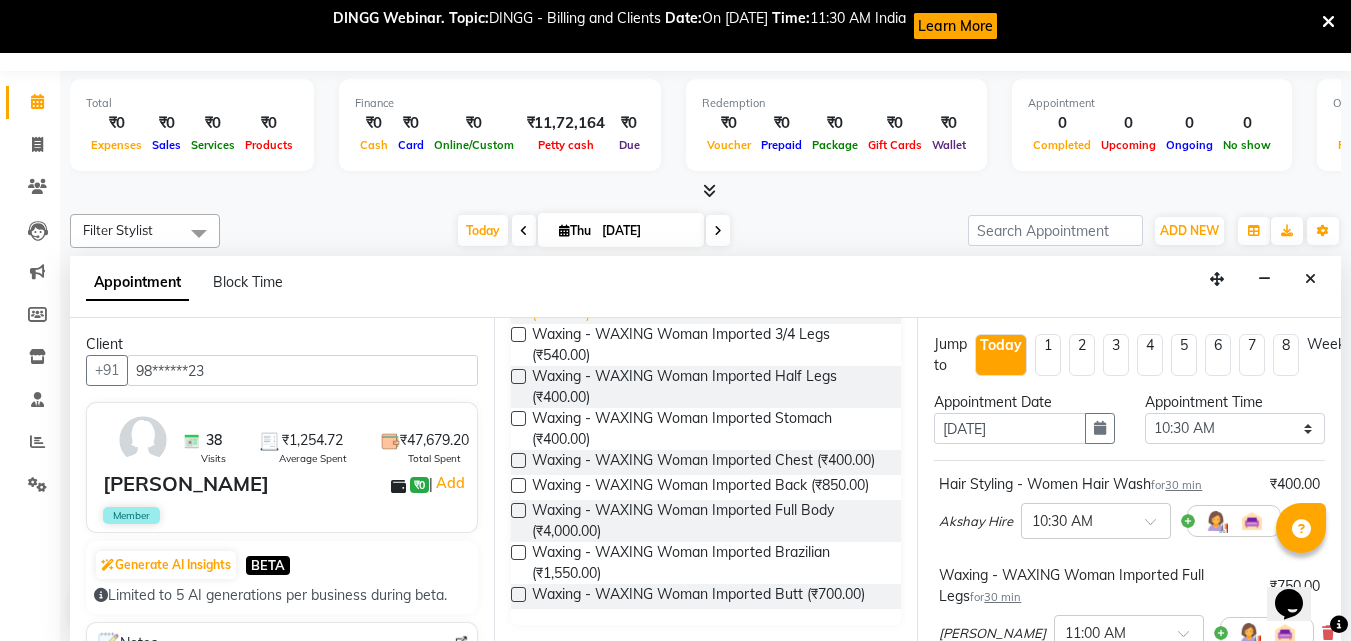 checkbox on "false" 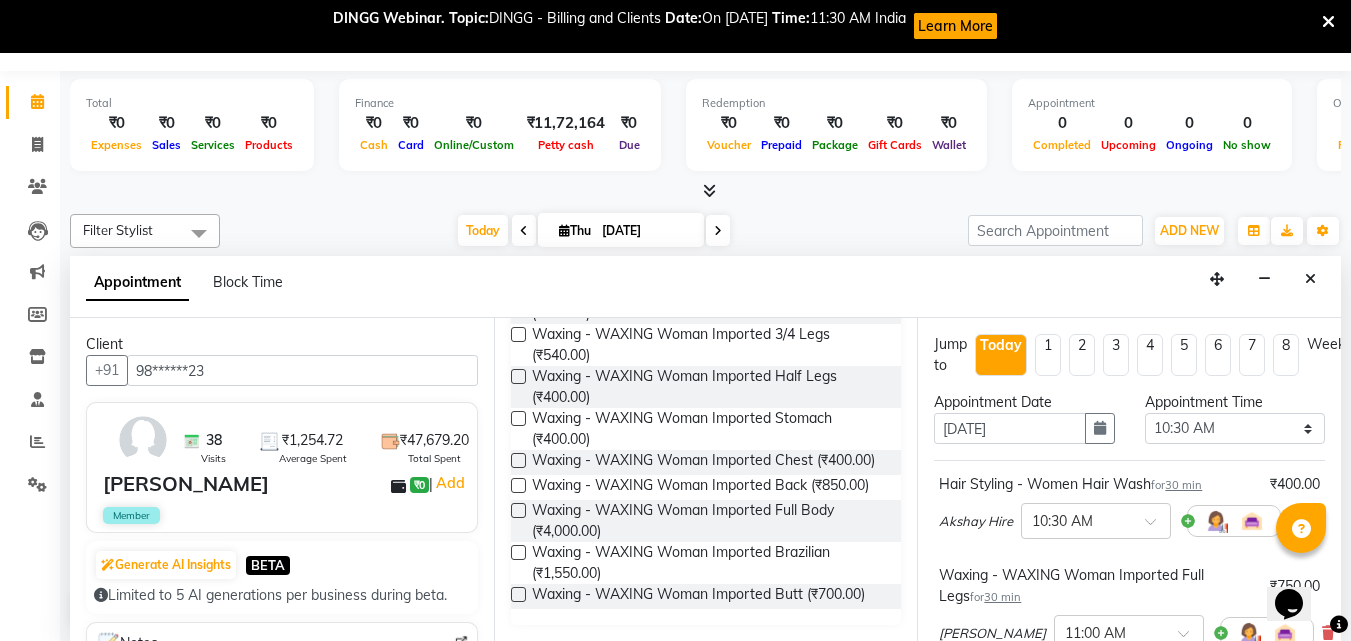 click on "Waxing - WAXING Woman Imported Under Arms (₹150.00)" at bounding box center [709, 261] 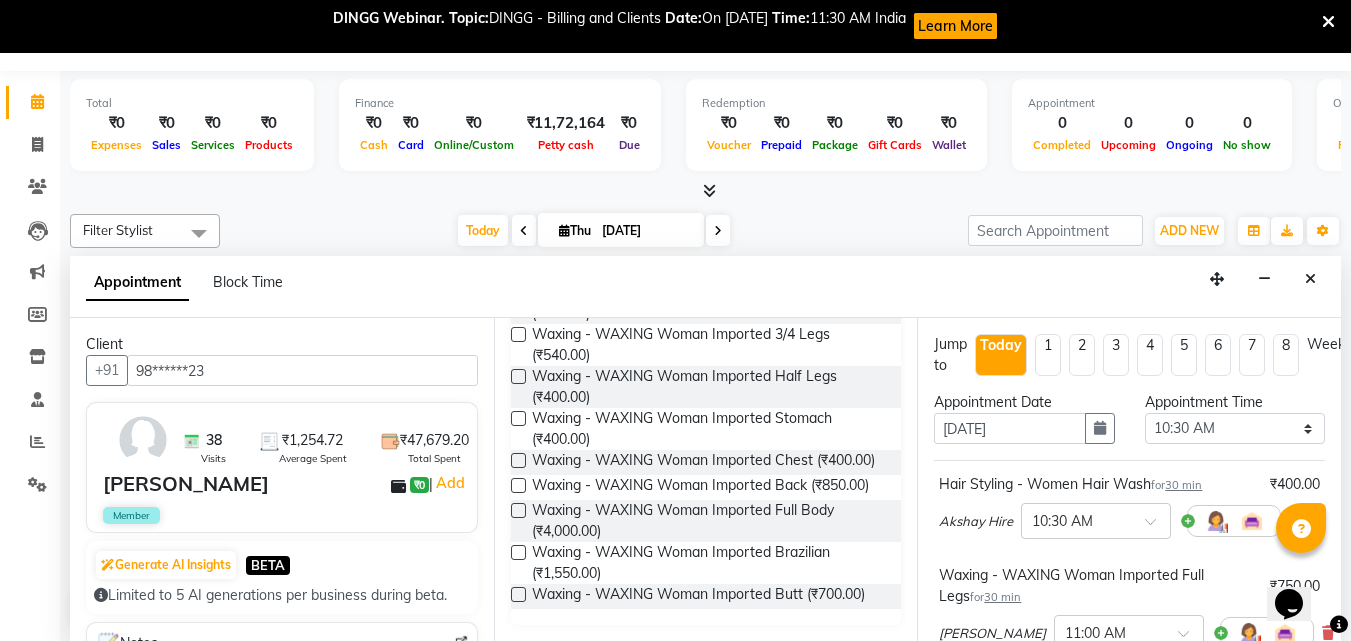 checkbox on "false" 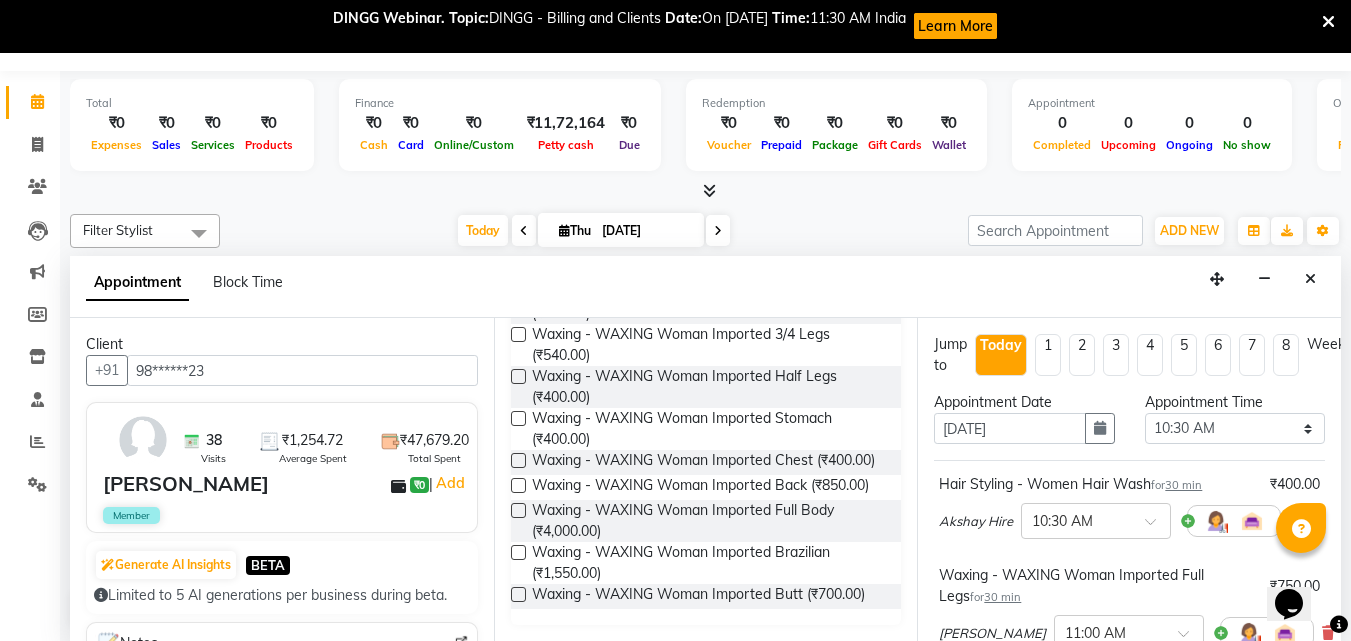 checkbox on "false" 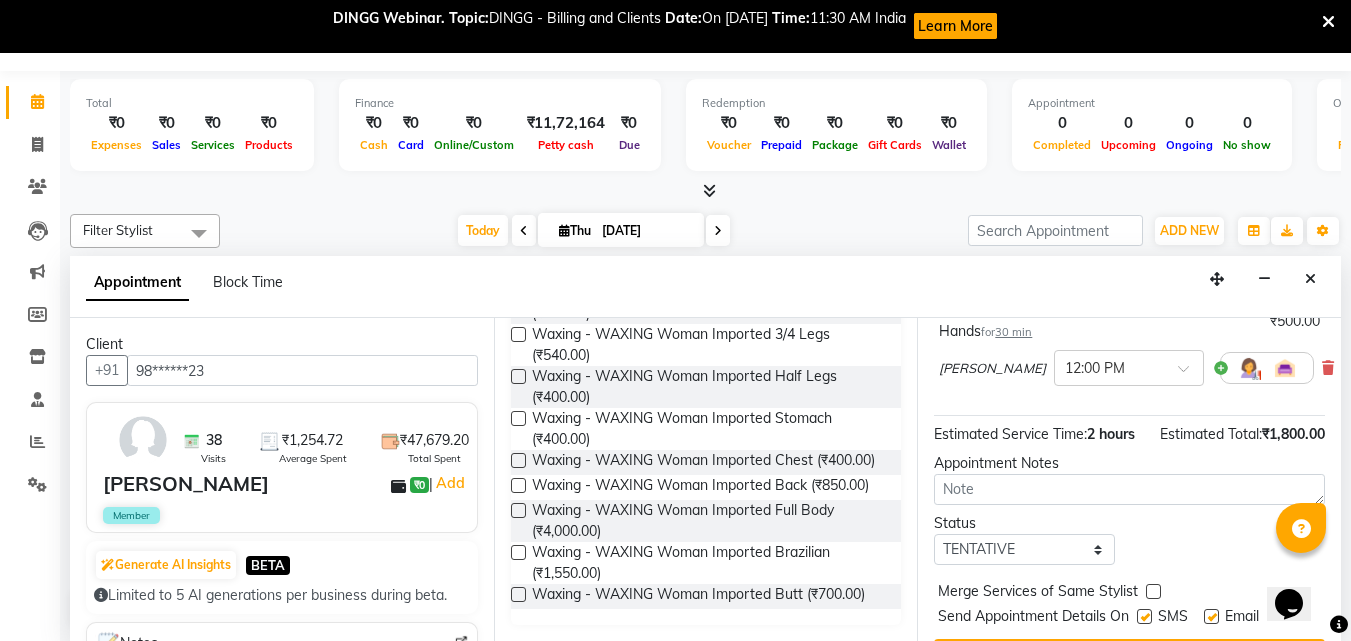 scroll, scrollTop: 584, scrollLeft: 0, axis: vertical 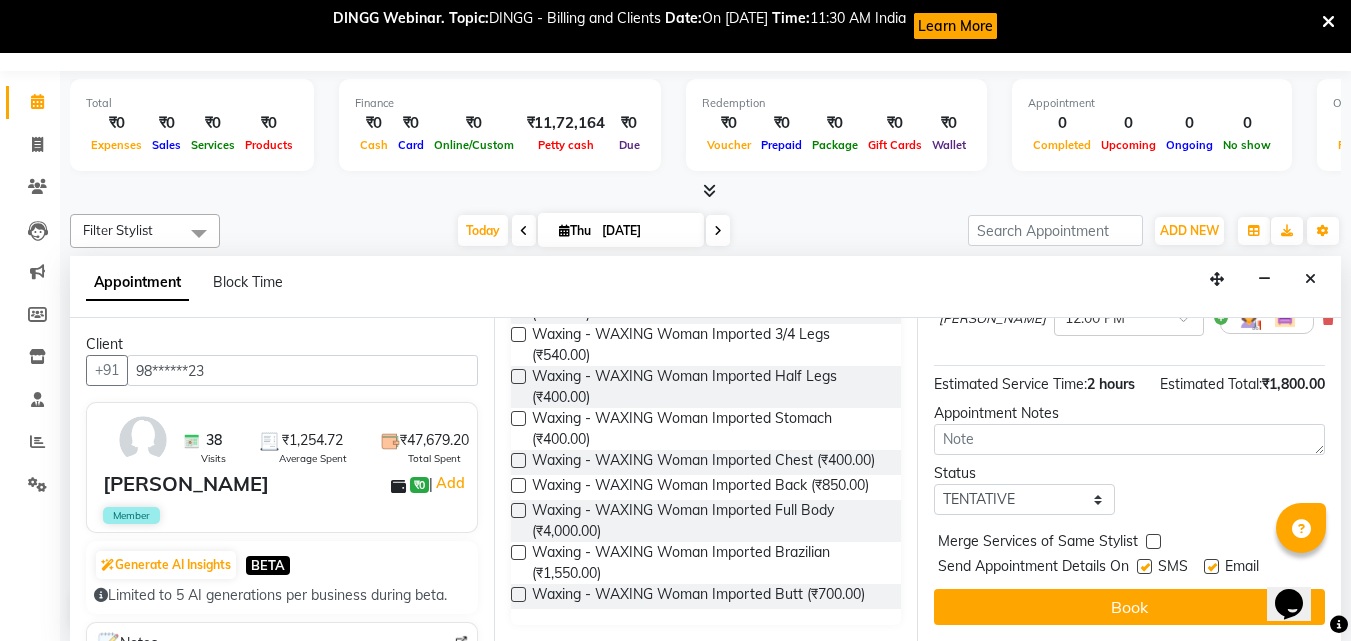 click at bounding box center (1144, 566) 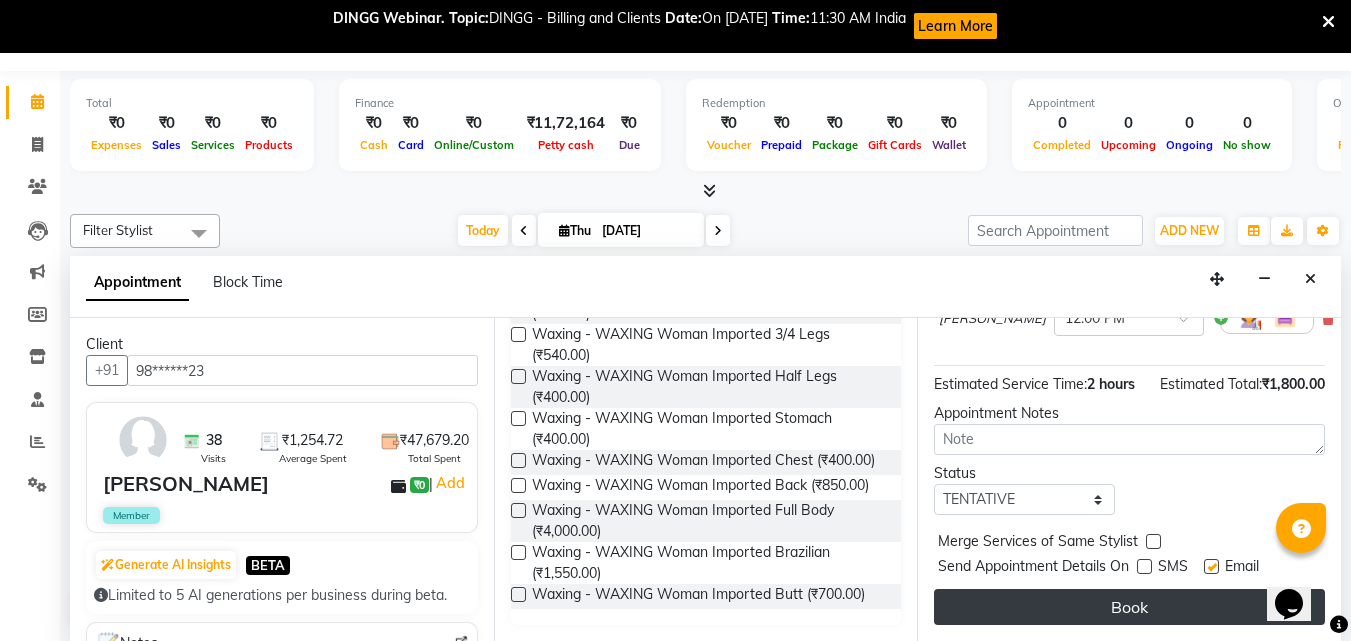 click on "Book" at bounding box center (1129, 607) 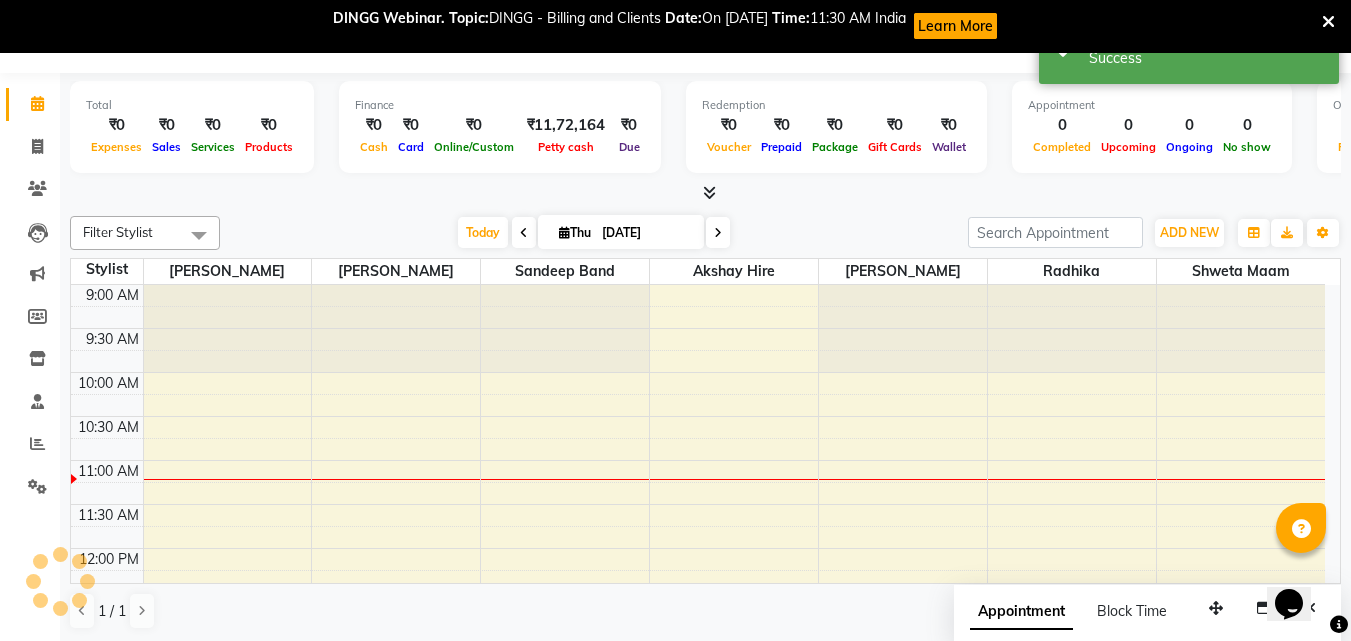 scroll, scrollTop: 0, scrollLeft: 0, axis: both 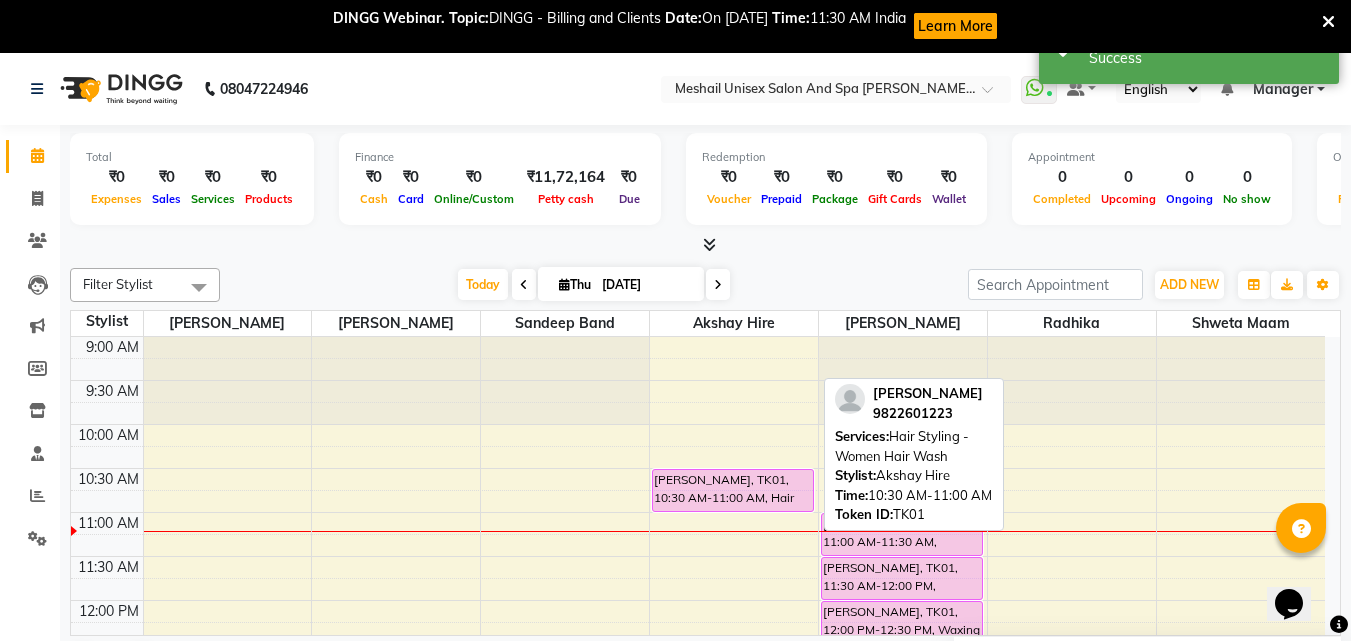 click on "[PERSON_NAME], TK01, 10:30 AM-11:00 AM, Hair Styling - Women Hair Wash" at bounding box center [733, 490] 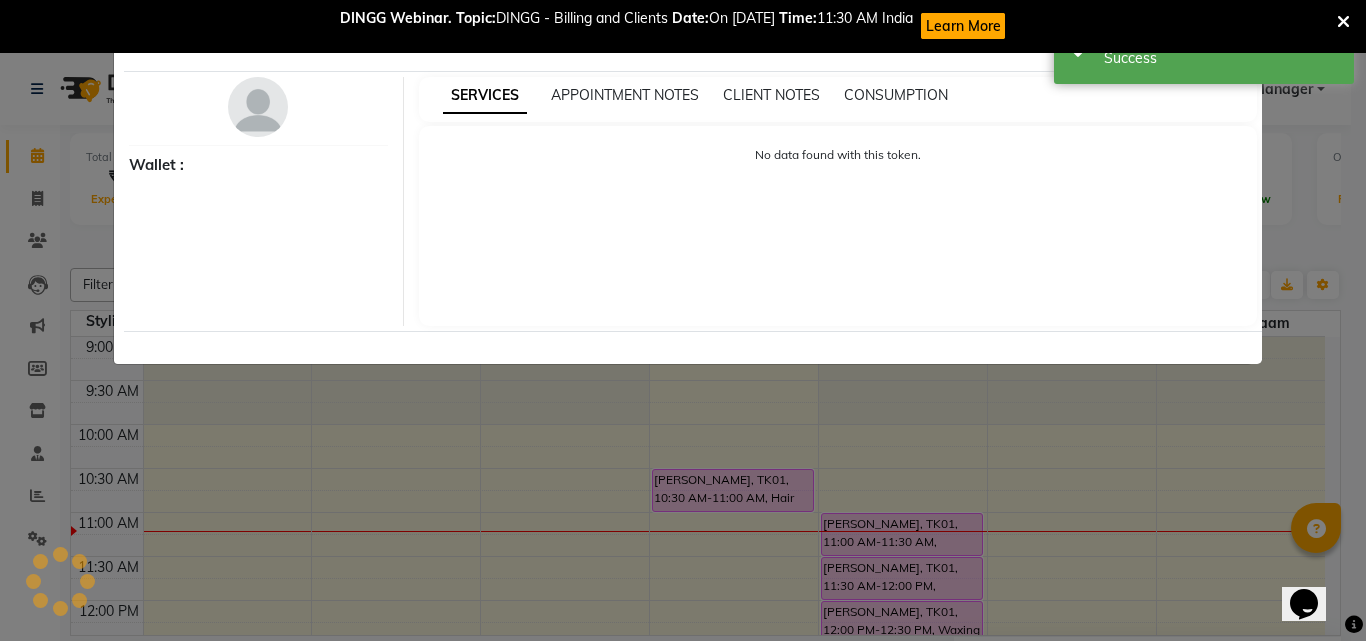 select on "7" 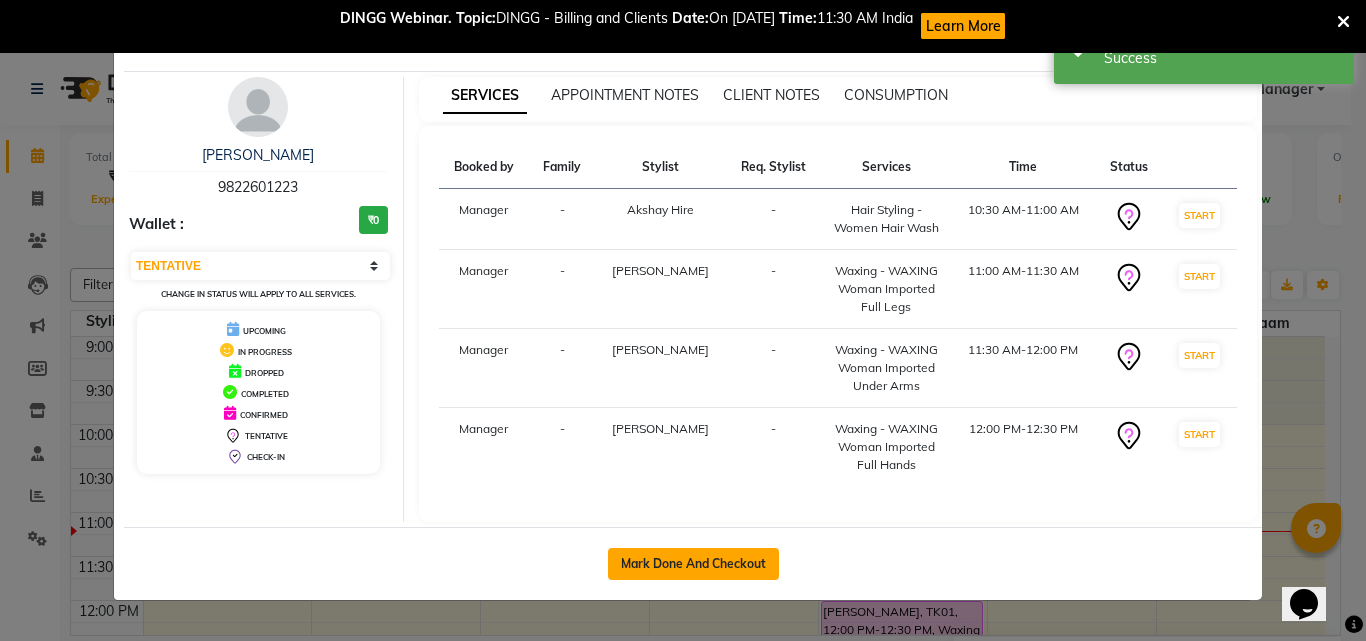 click on "Mark Done And Checkout" 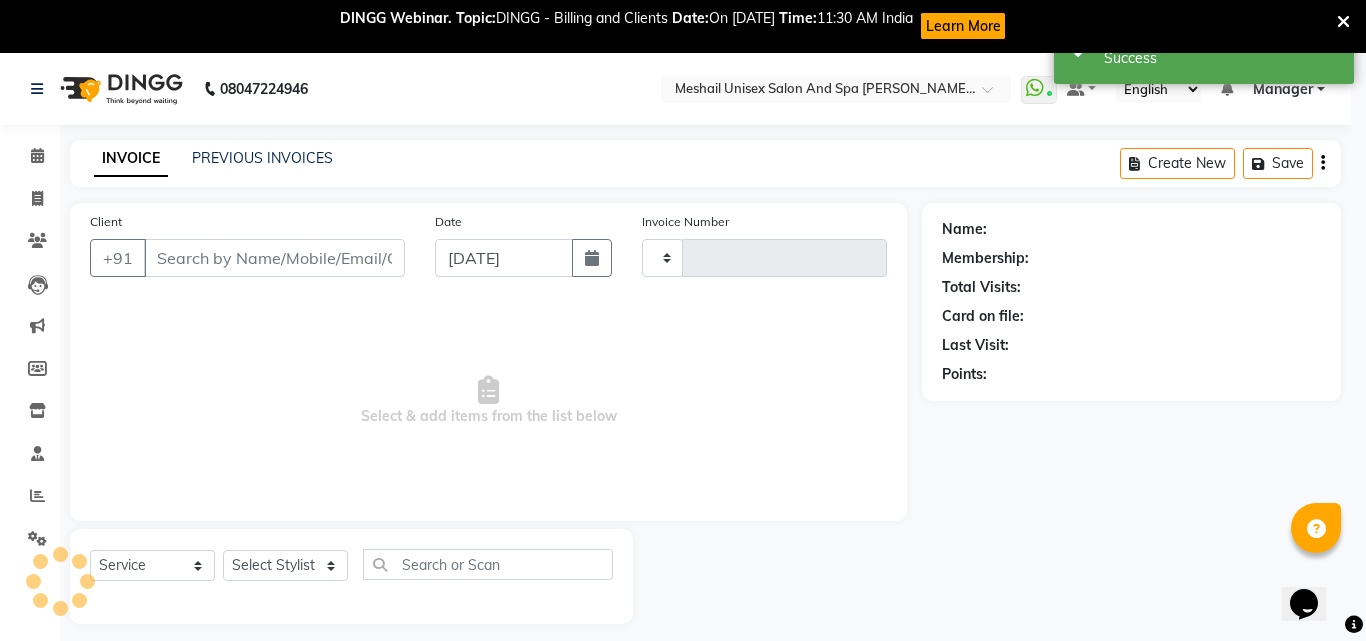 type on "1628" 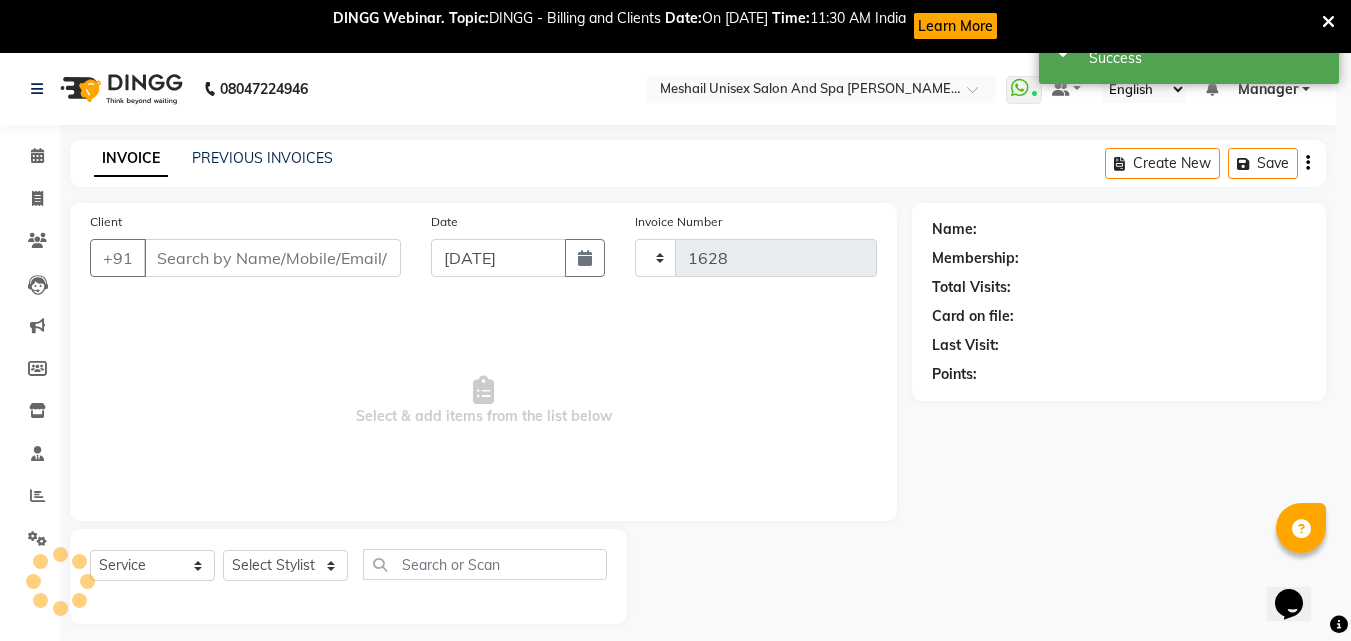 select on "6713" 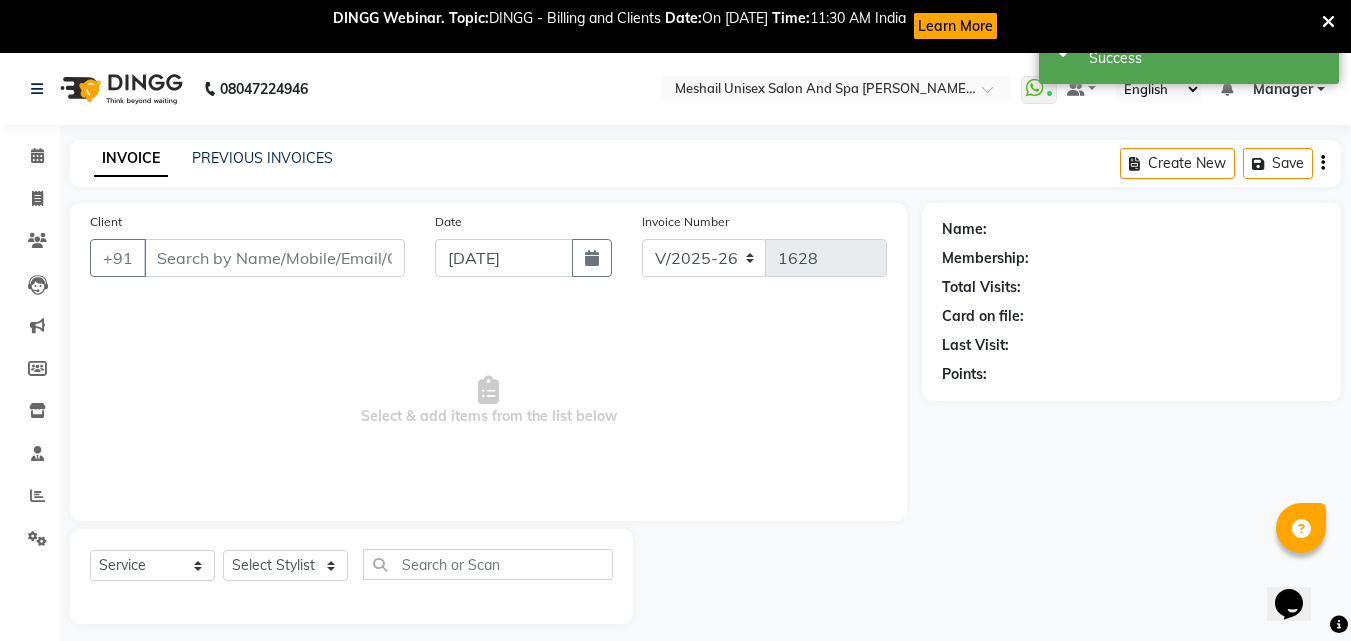 type on "98******23" 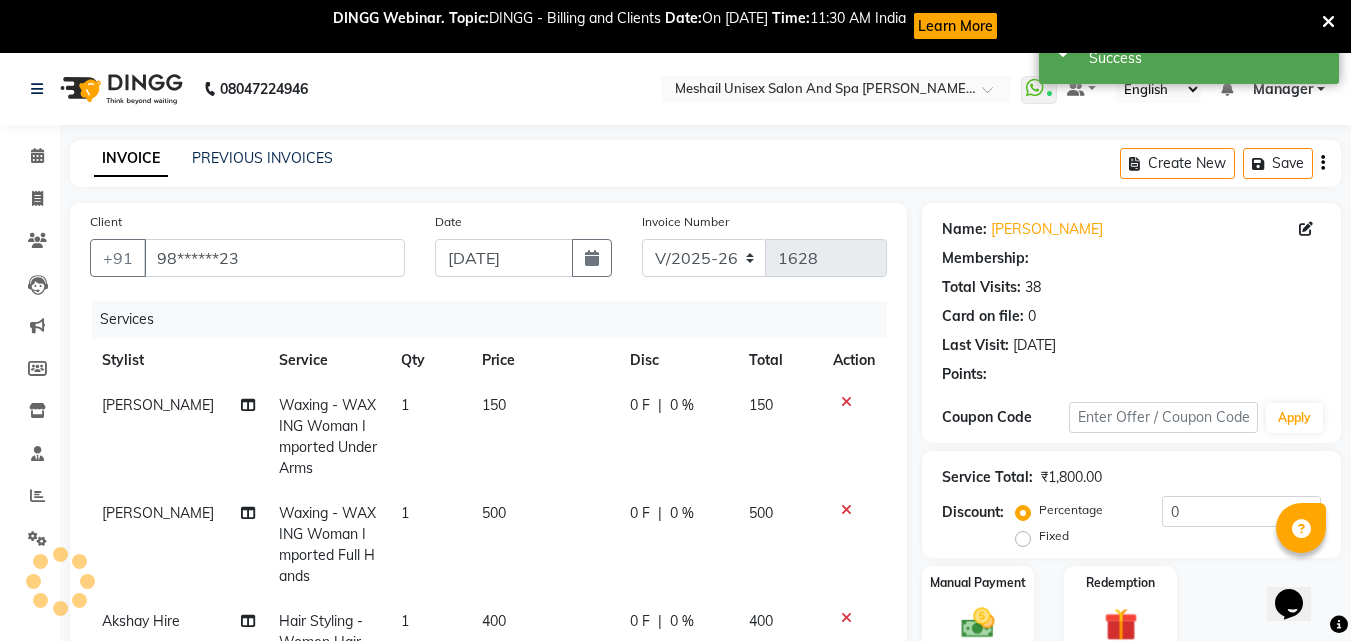 select on "1: Object" 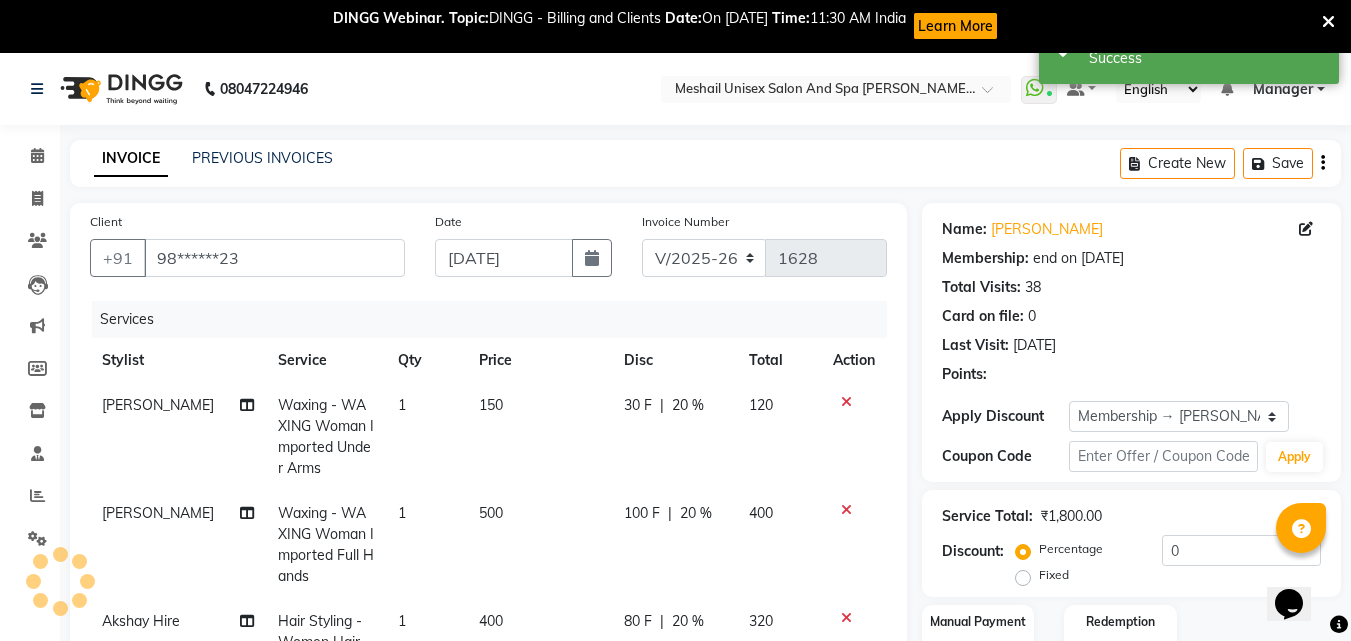 type on "20" 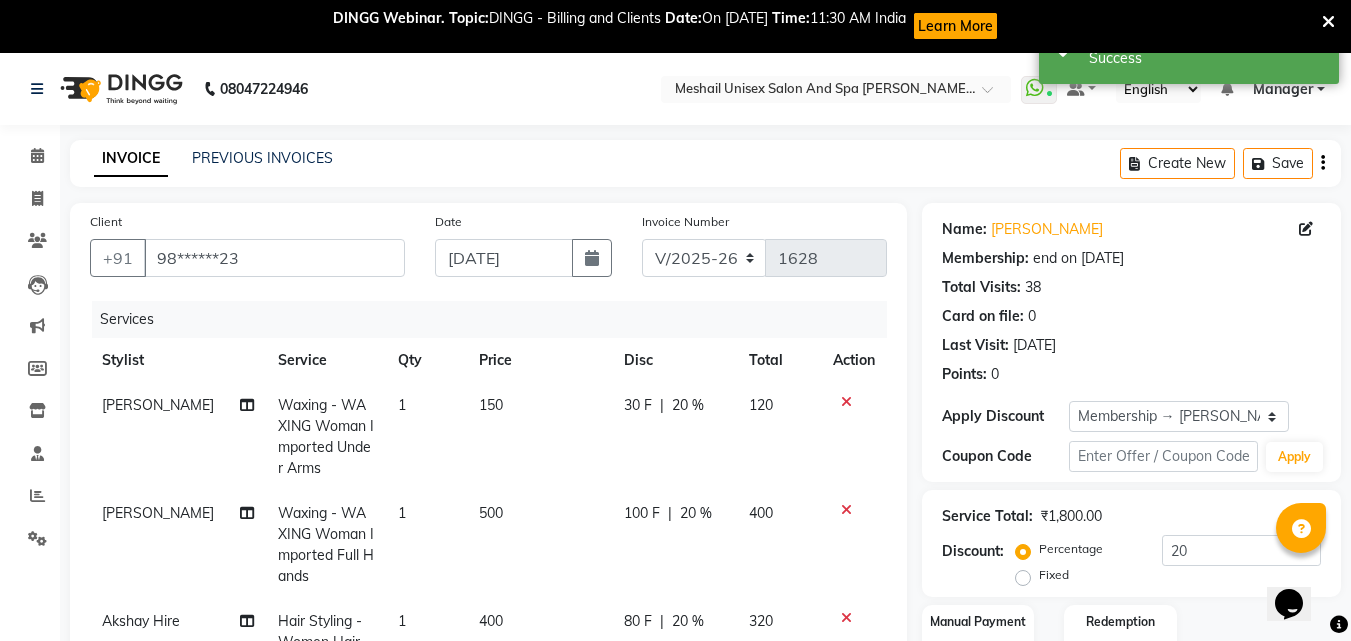 scroll, scrollTop: 24, scrollLeft: 0, axis: vertical 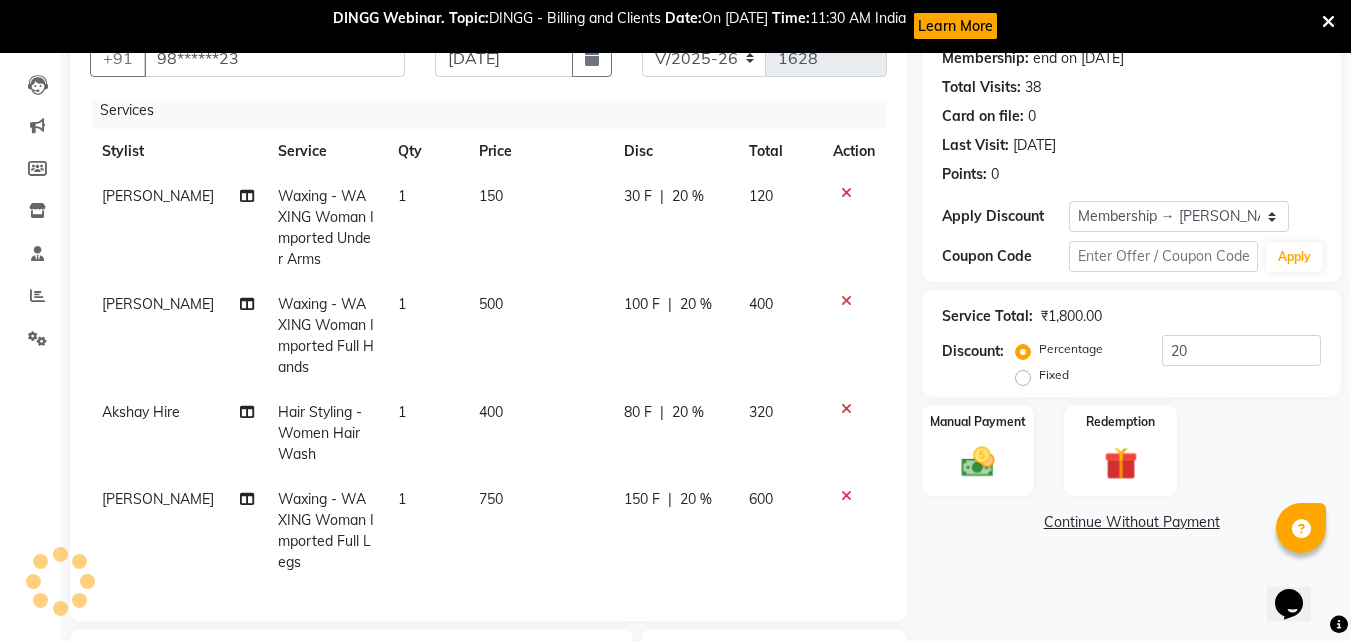 click on "750" 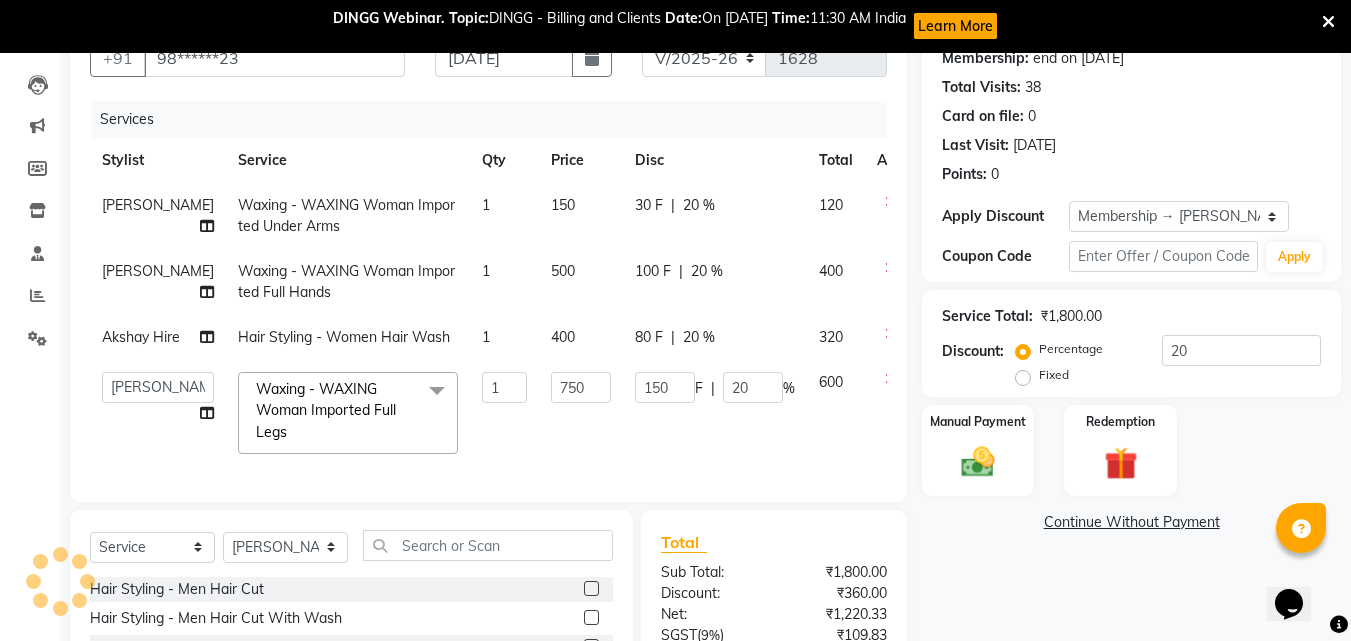 scroll, scrollTop: 0, scrollLeft: 0, axis: both 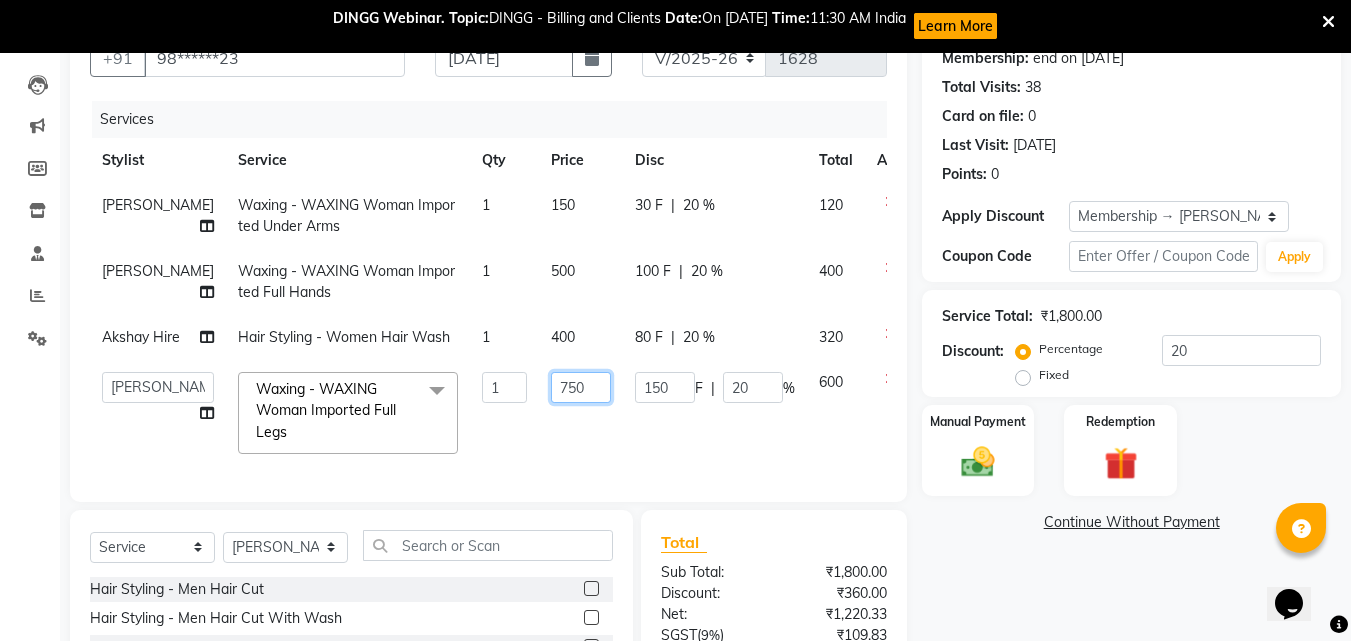 click on "750" 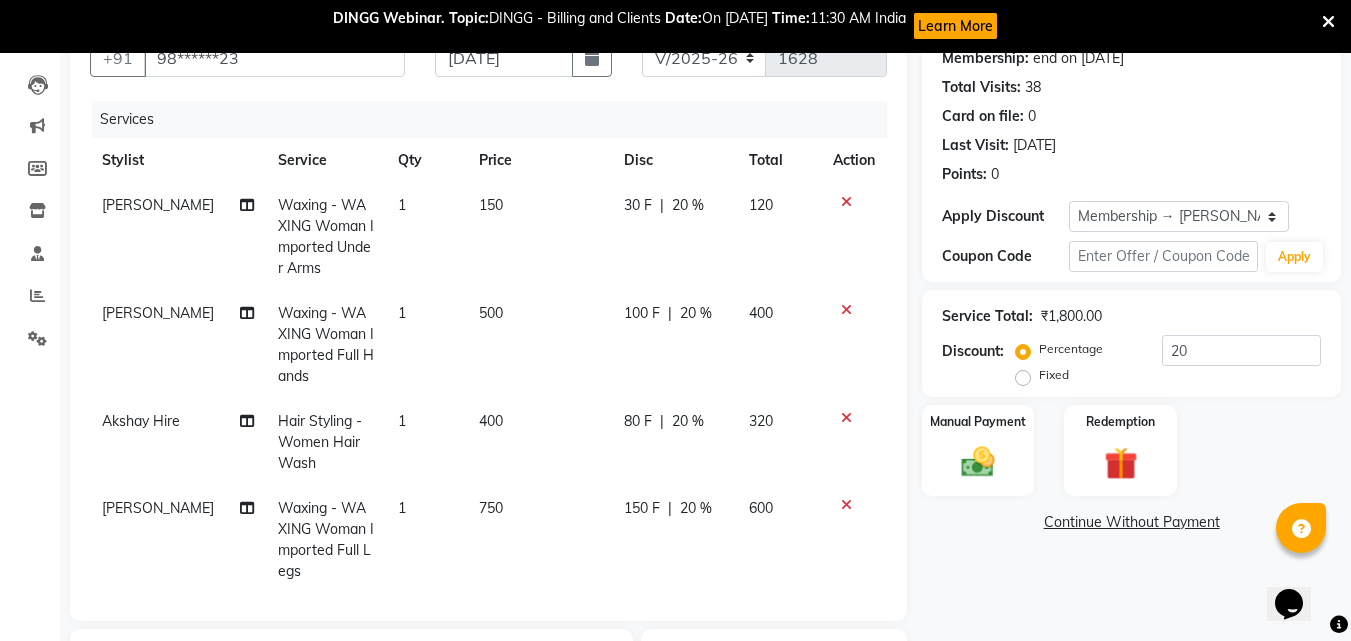 click on "Waxing - WAXING Woman Imported Full Legs" 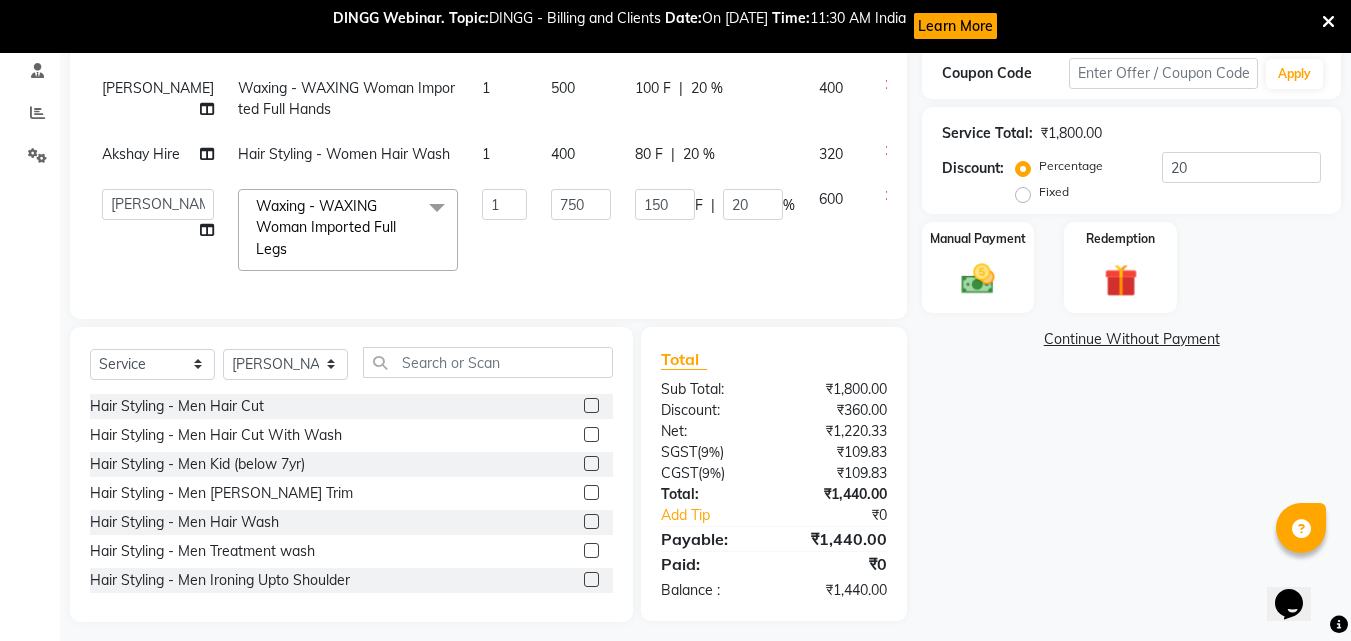scroll, scrollTop: 400, scrollLeft: 0, axis: vertical 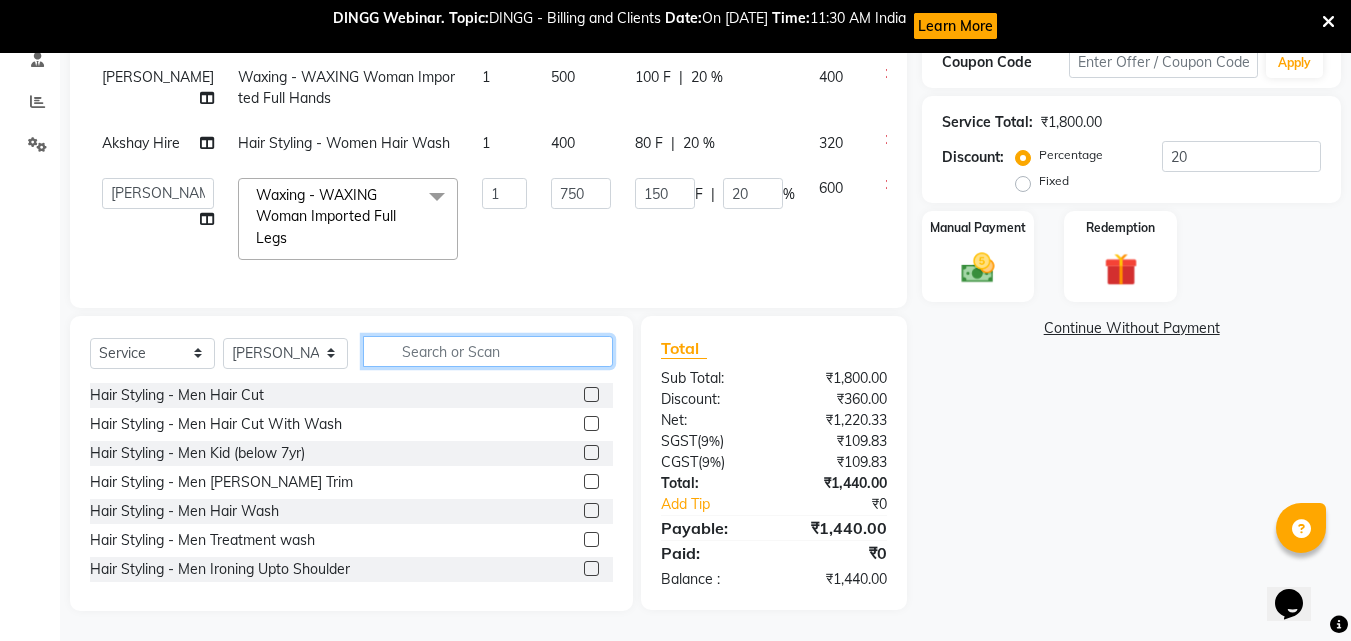 click 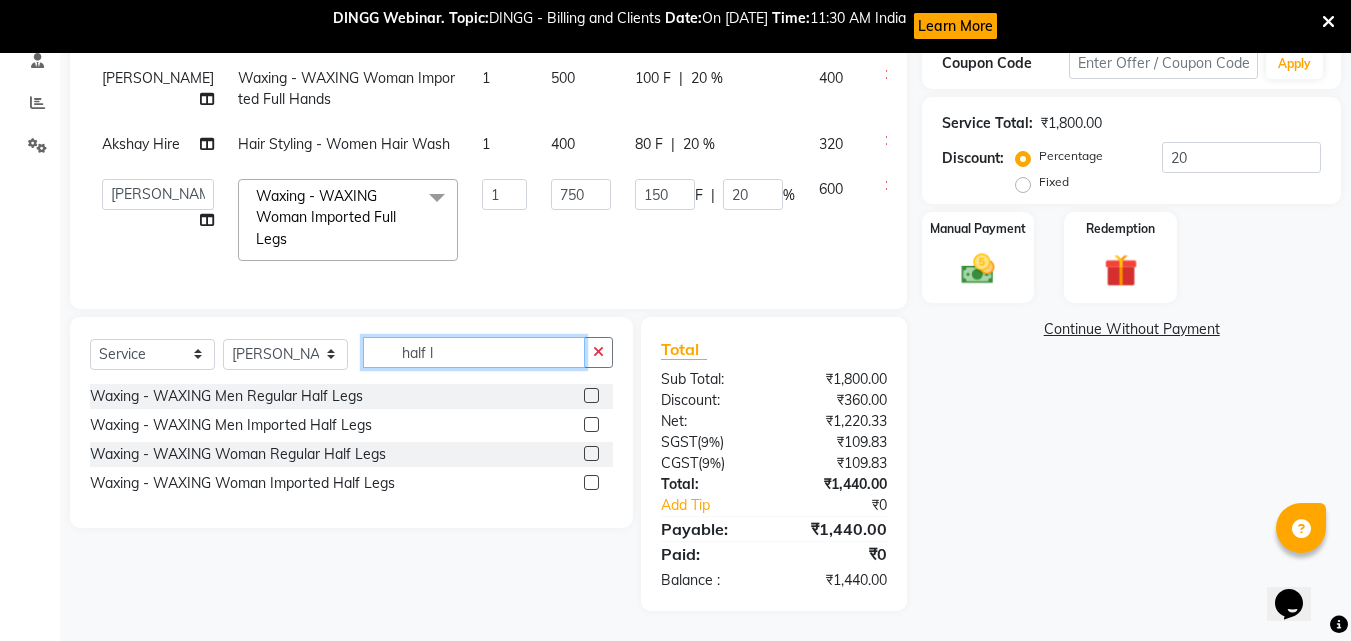 type on "half l" 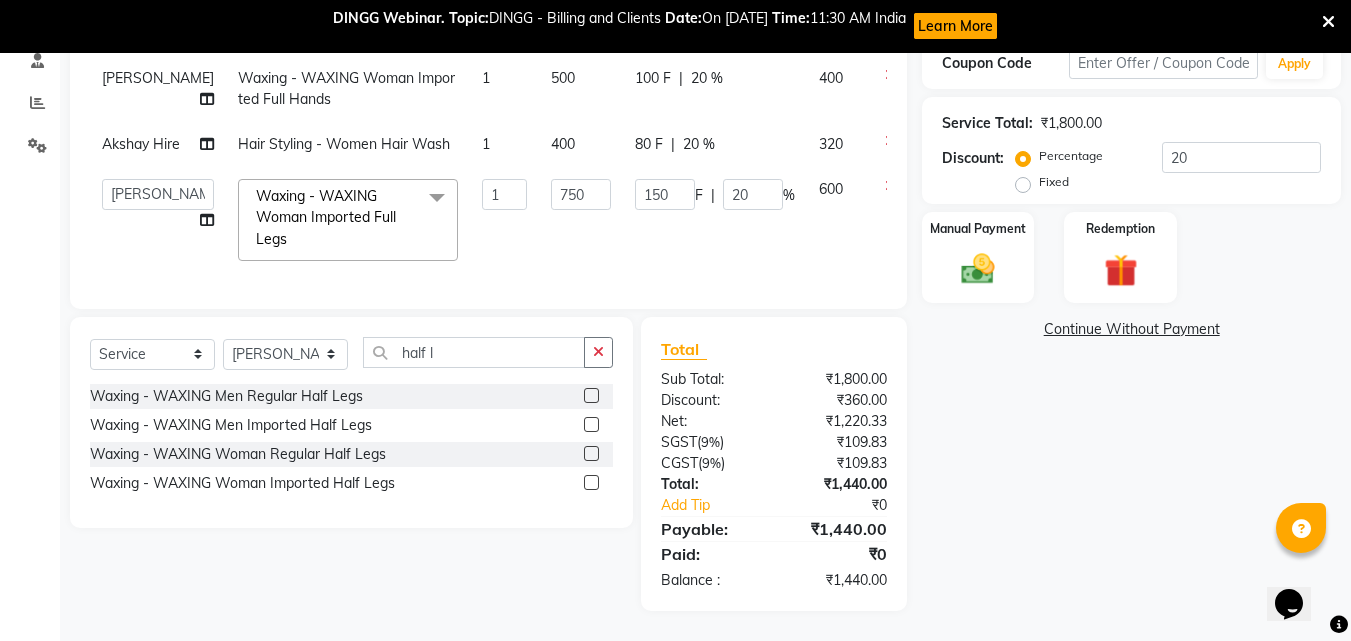 click 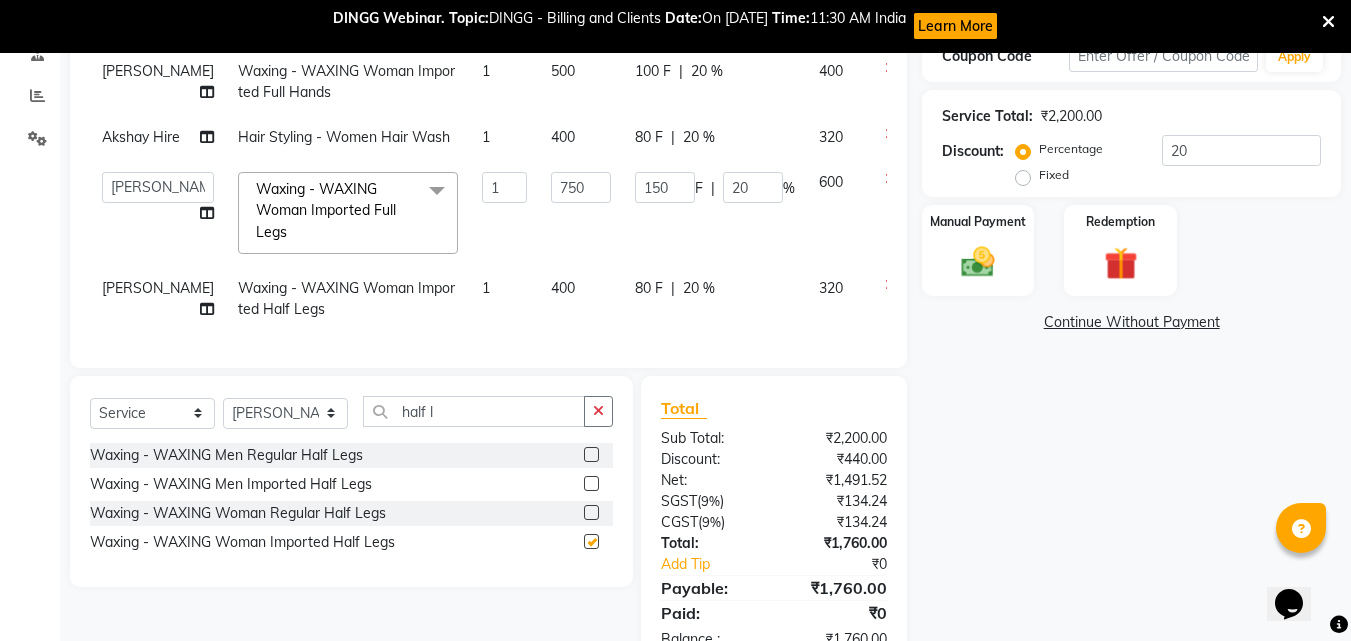 checkbox on "false" 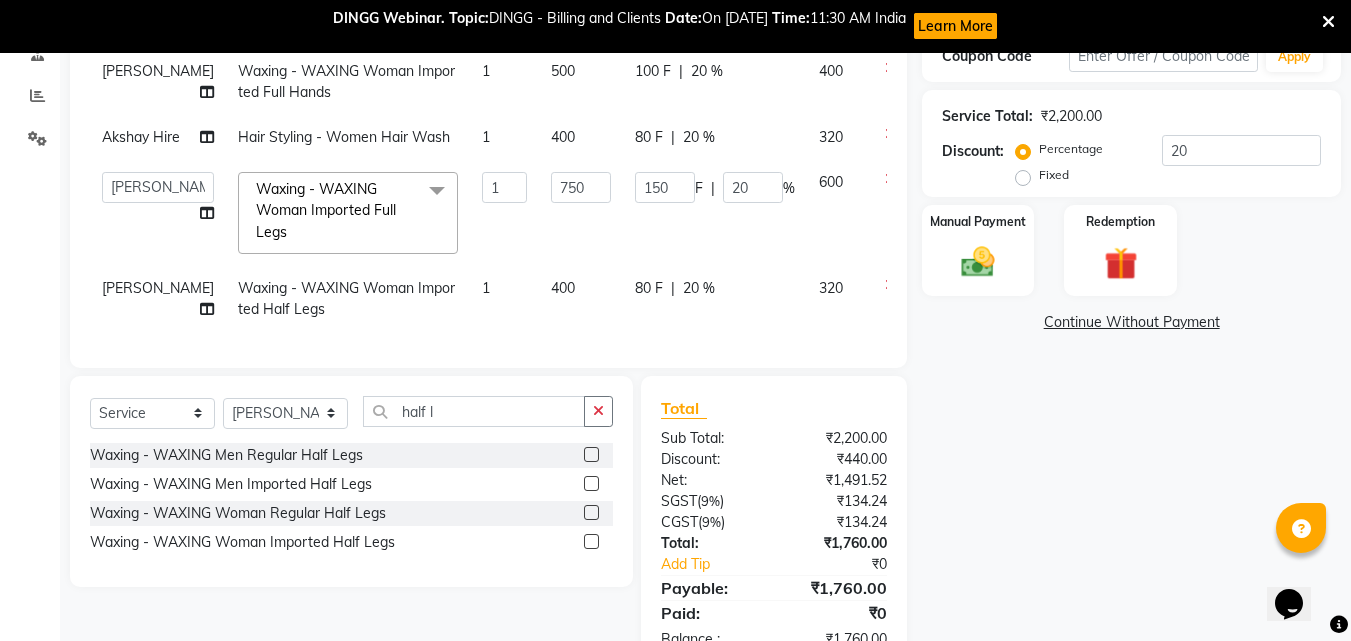 scroll, scrollTop: 46, scrollLeft: 0, axis: vertical 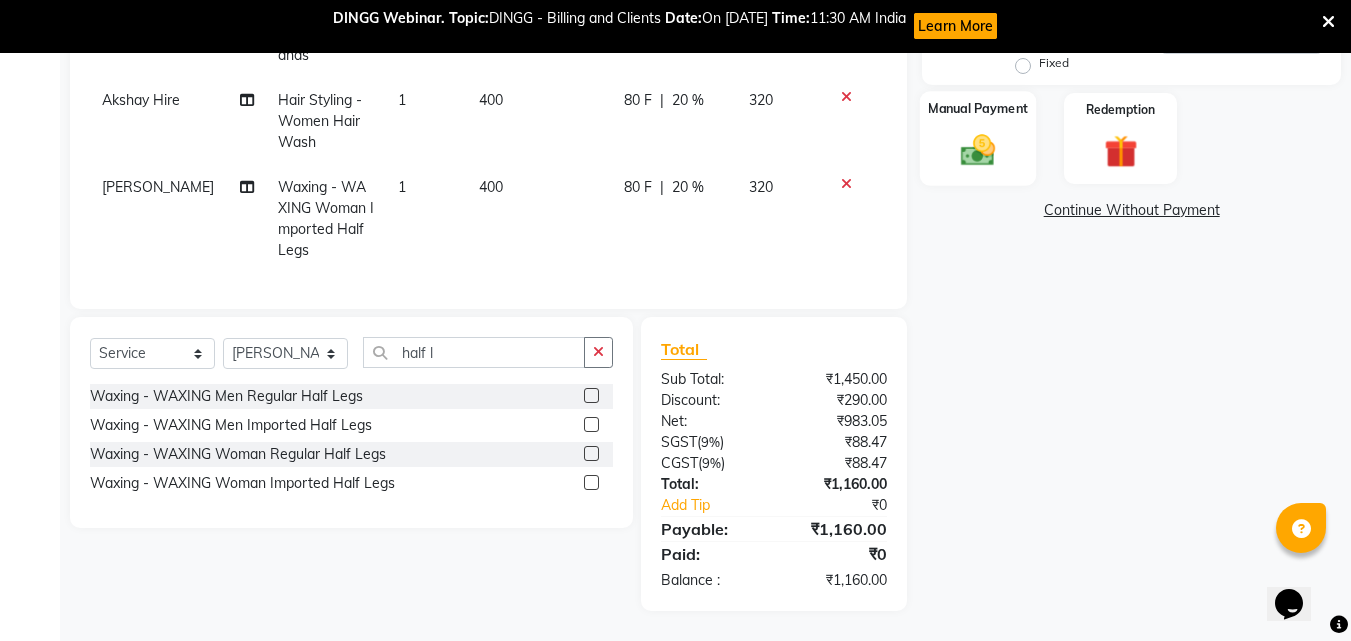 click on "Manual Payment" 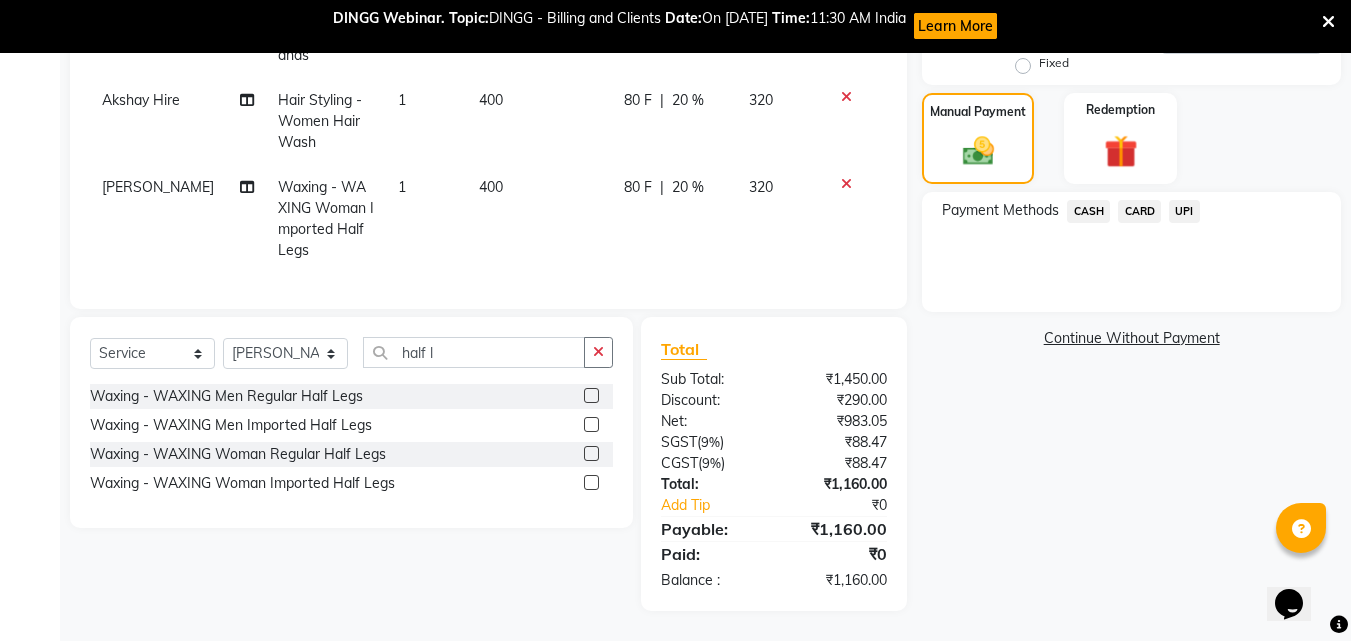 click on "UPI" 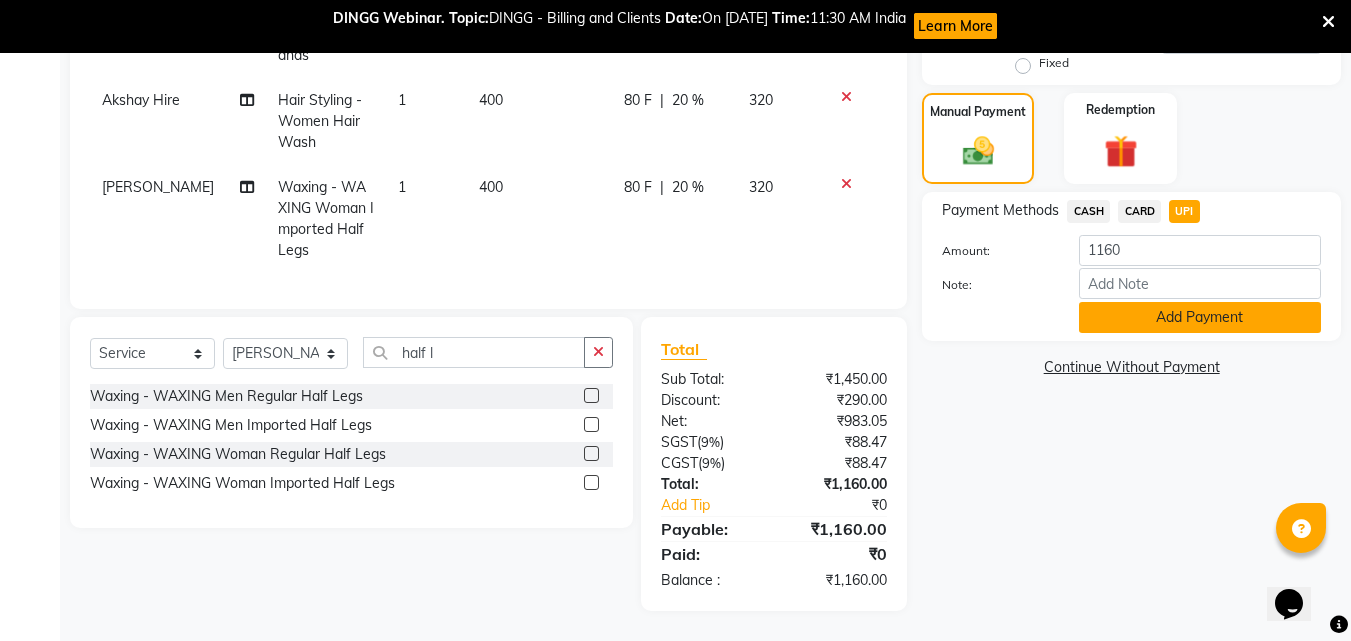 click on "Add Payment" 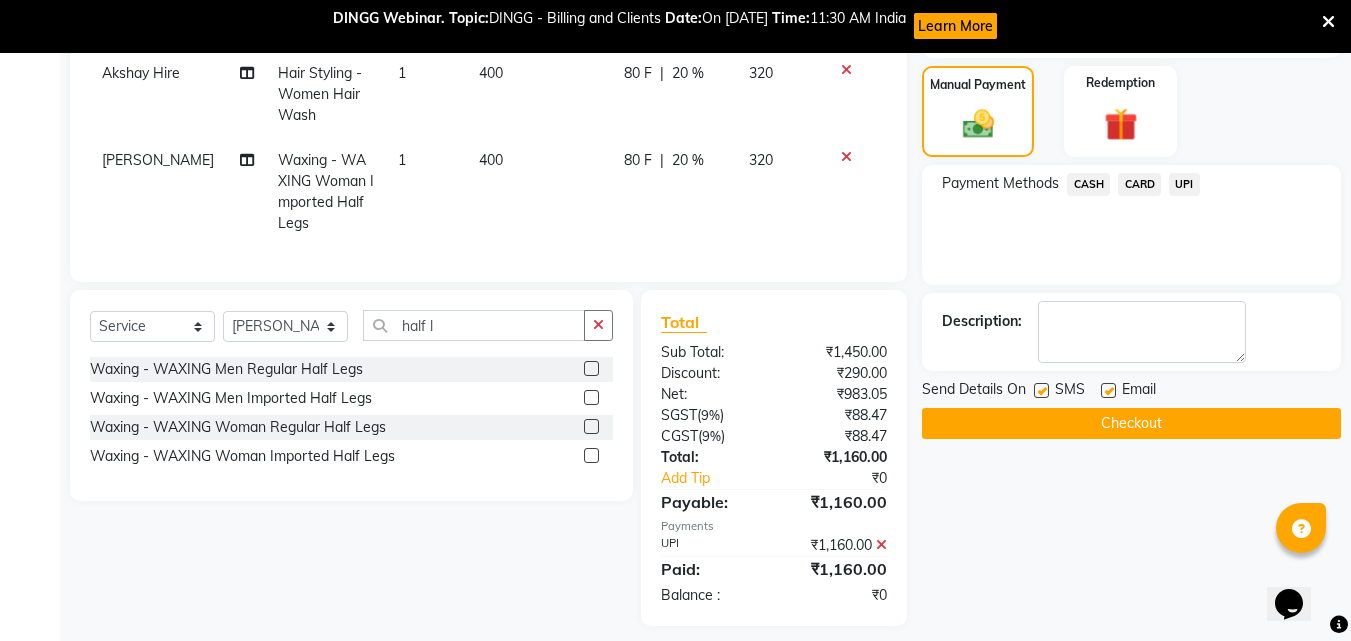 scroll, scrollTop: 554, scrollLeft: 0, axis: vertical 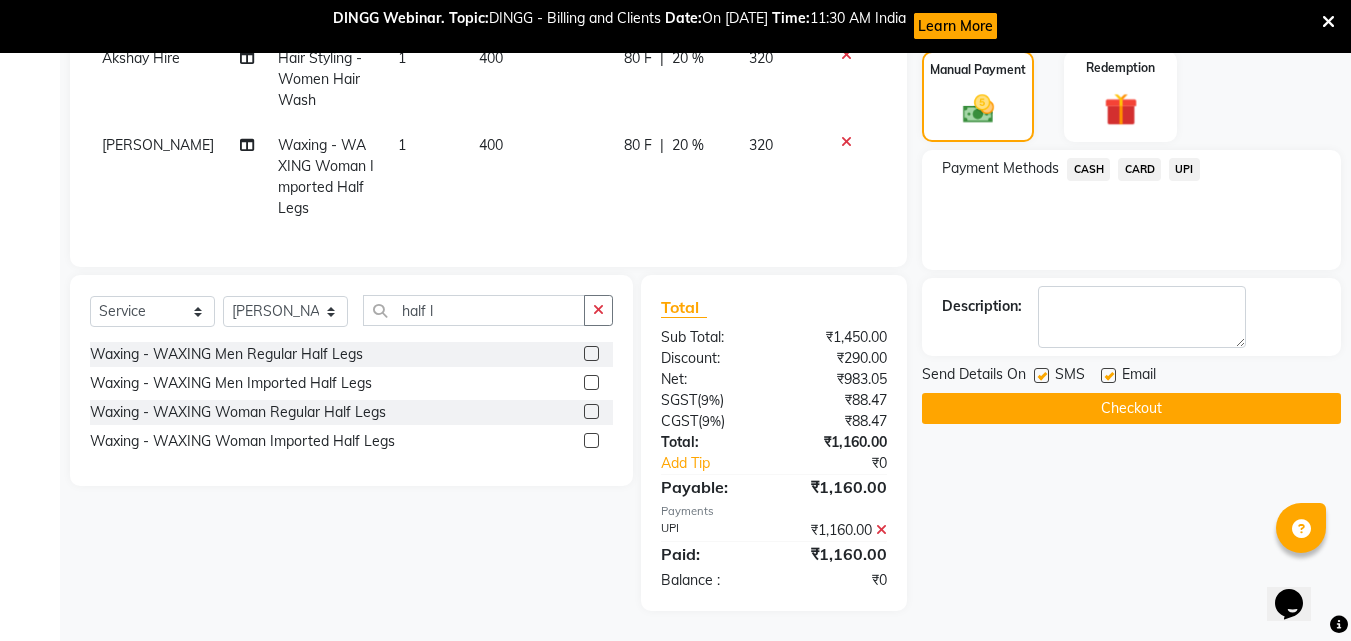 click 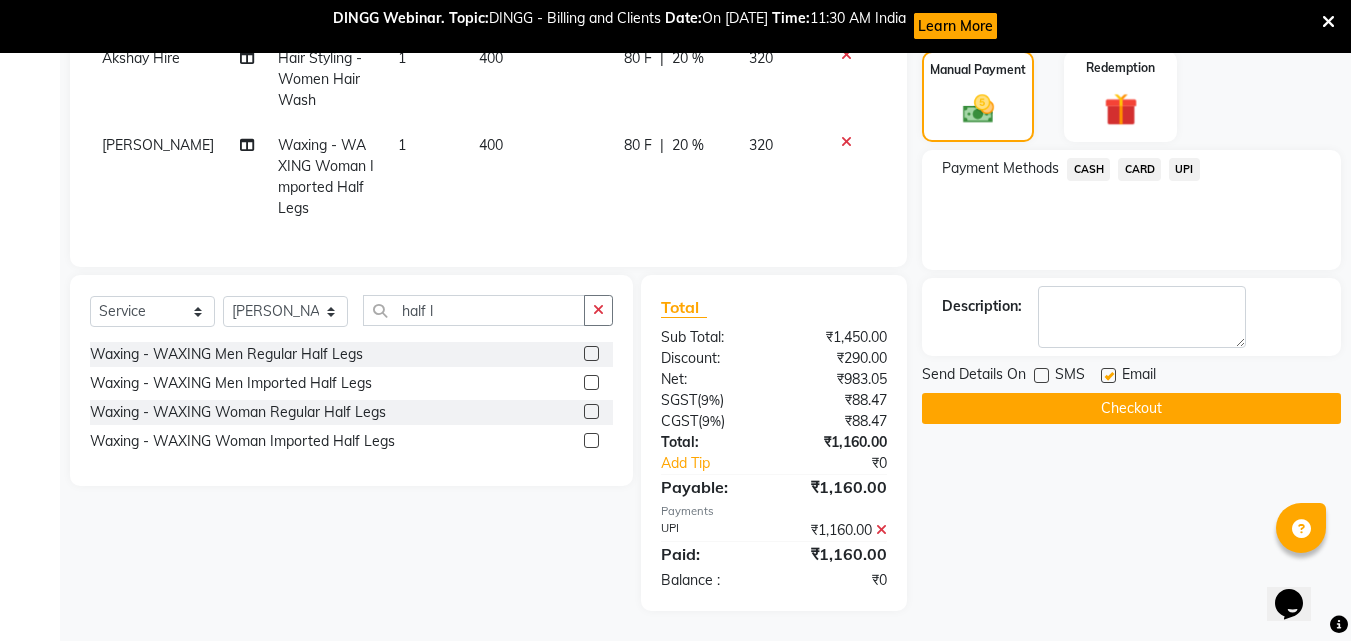 click on "Checkout" 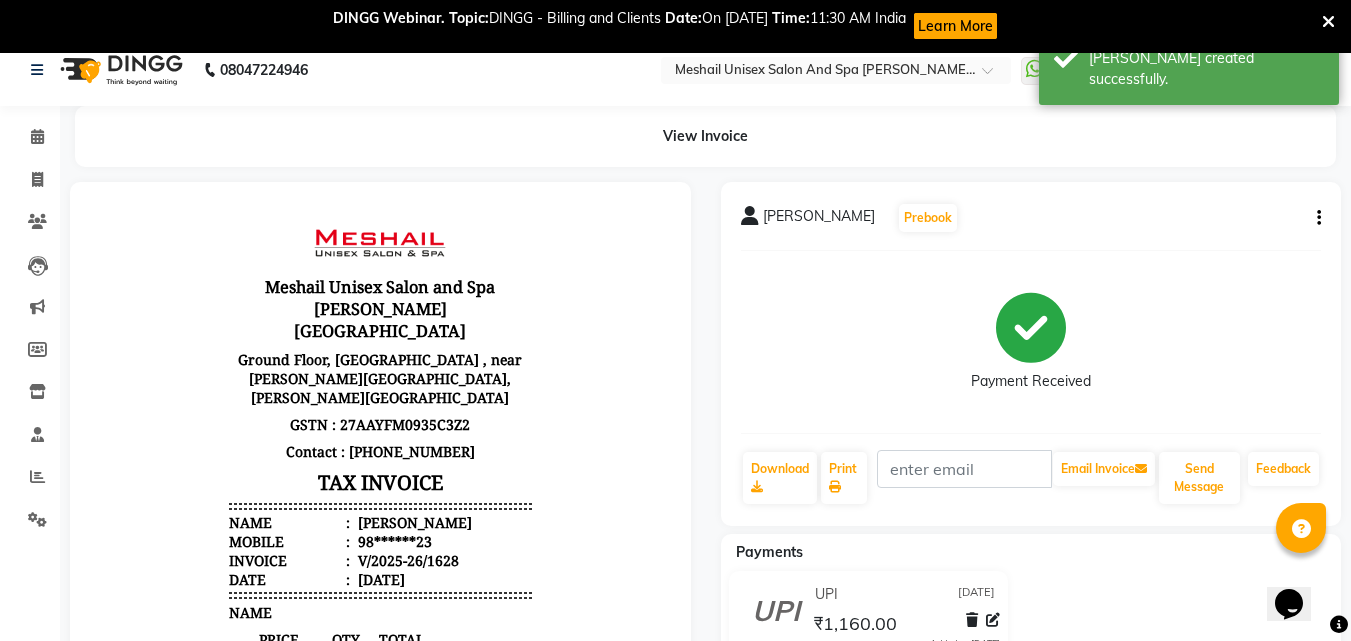 scroll, scrollTop: 0, scrollLeft: 0, axis: both 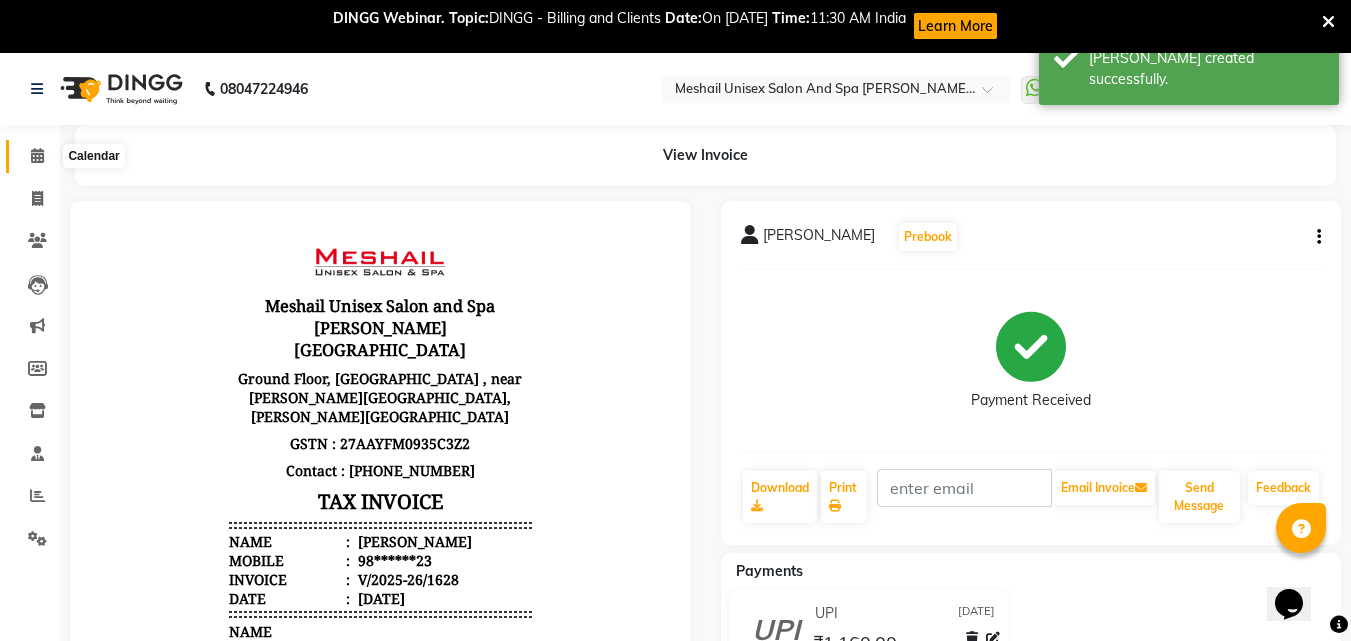 click 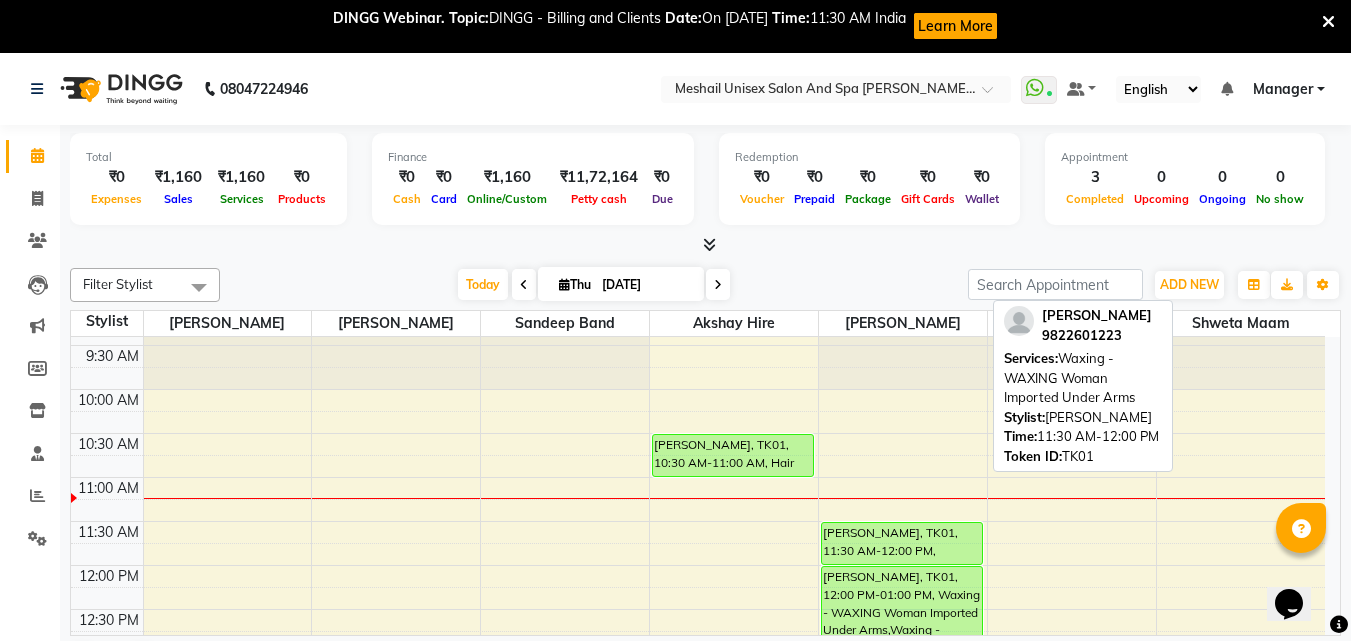scroll, scrollTop: 0, scrollLeft: 0, axis: both 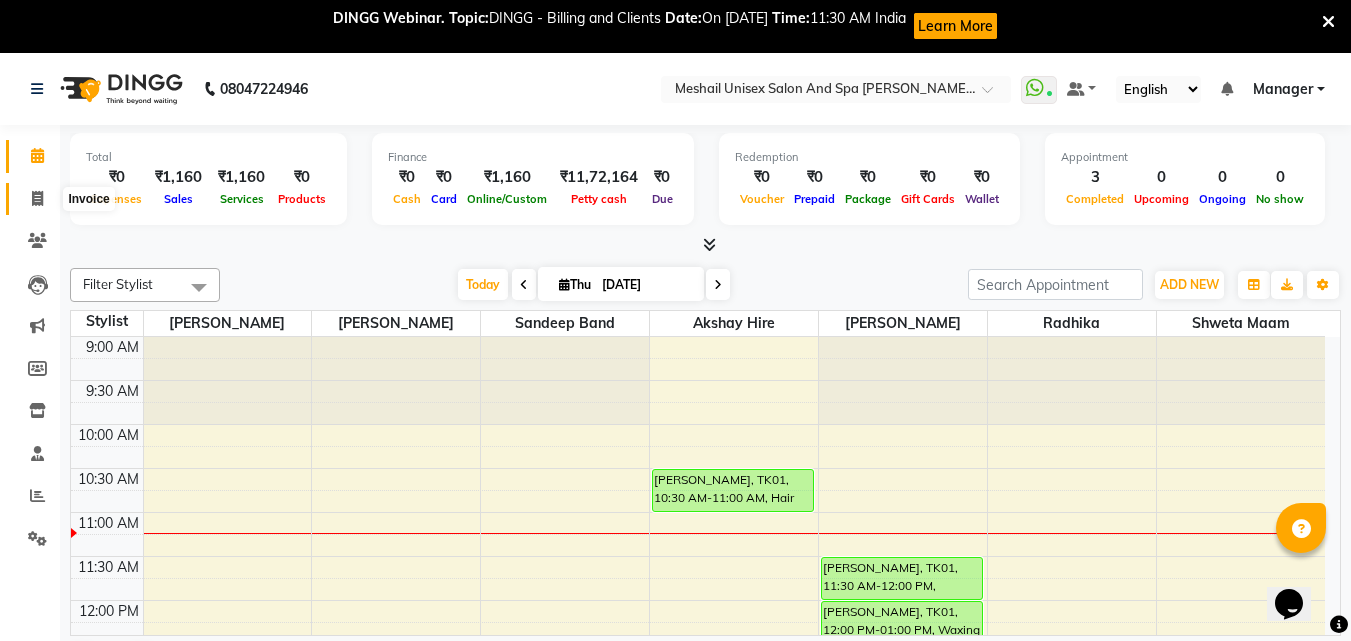 click 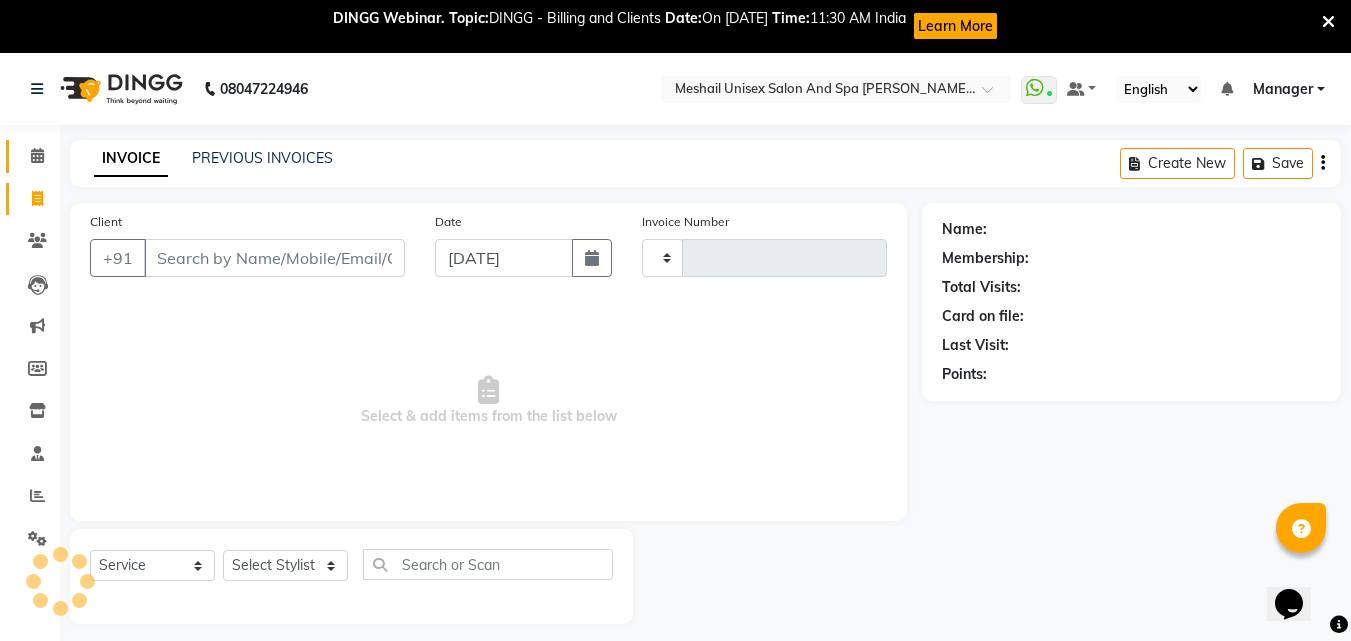 click on "Calendar" 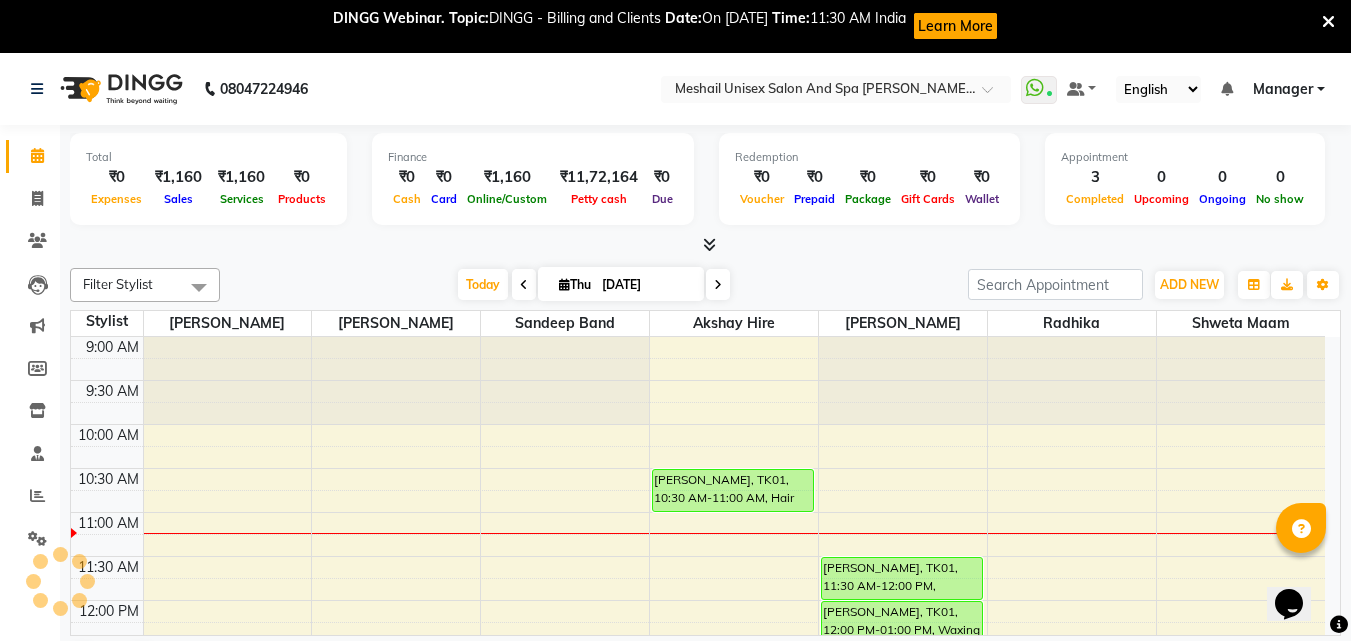 scroll, scrollTop: 0, scrollLeft: 0, axis: both 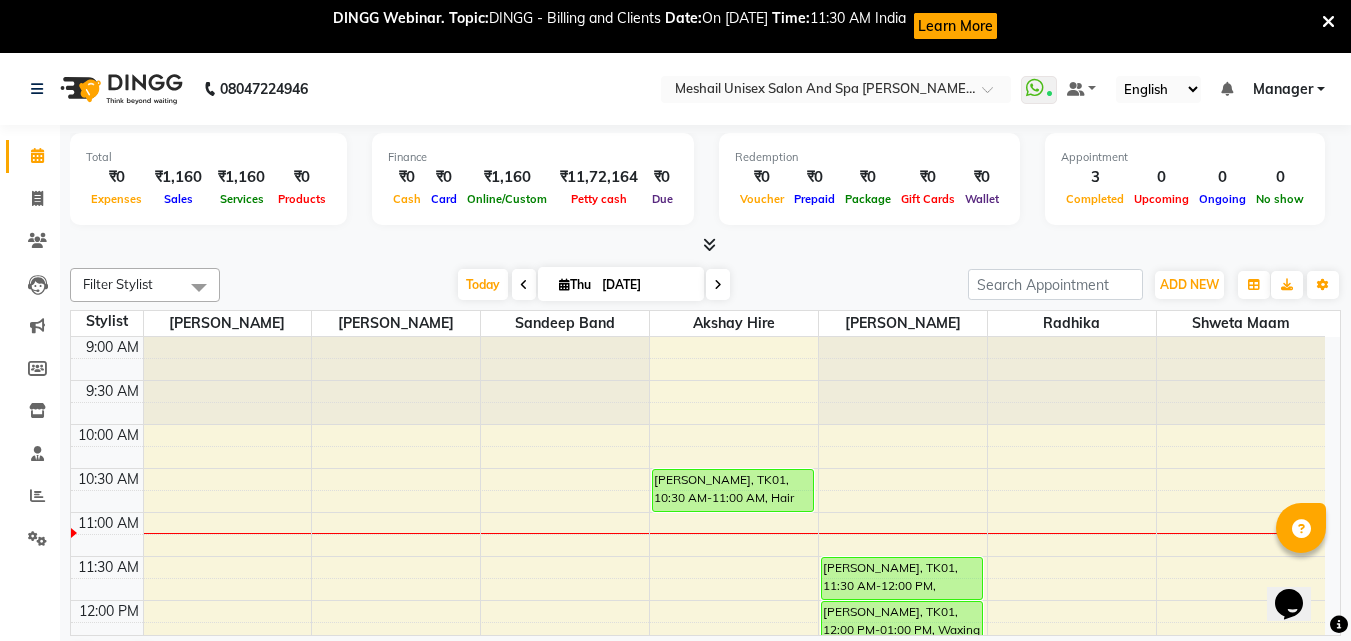click at bounding box center (1328, 22) 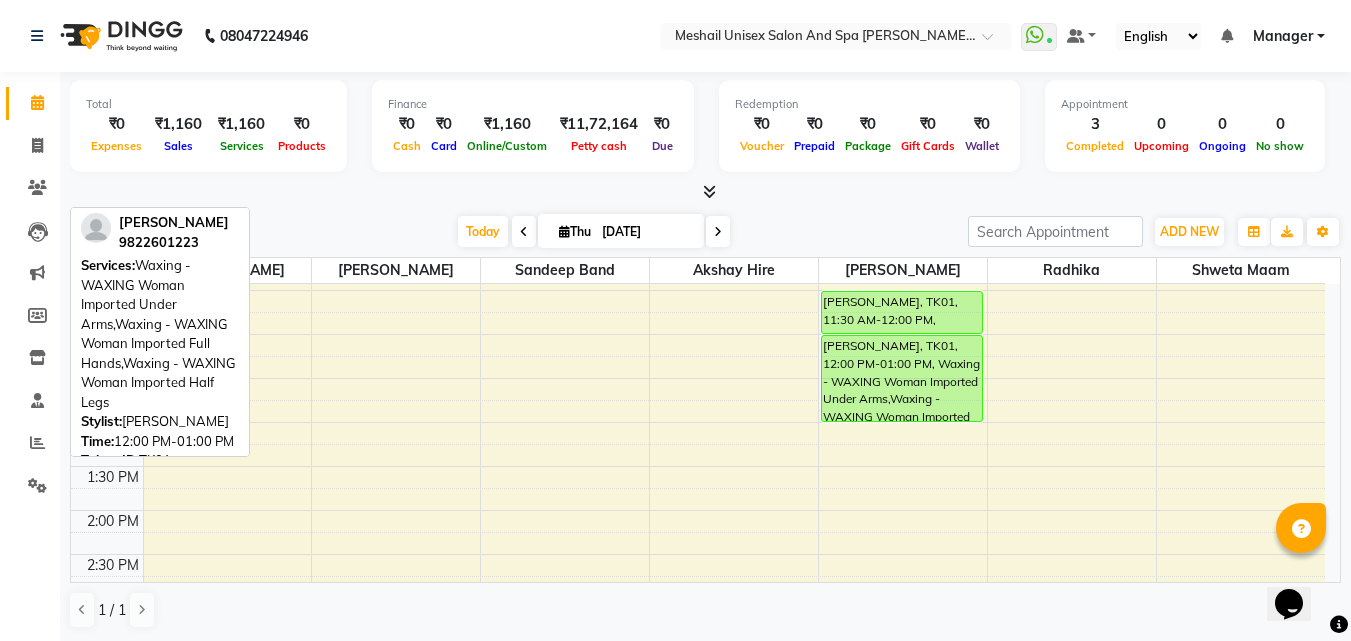 scroll, scrollTop: 200, scrollLeft: 0, axis: vertical 